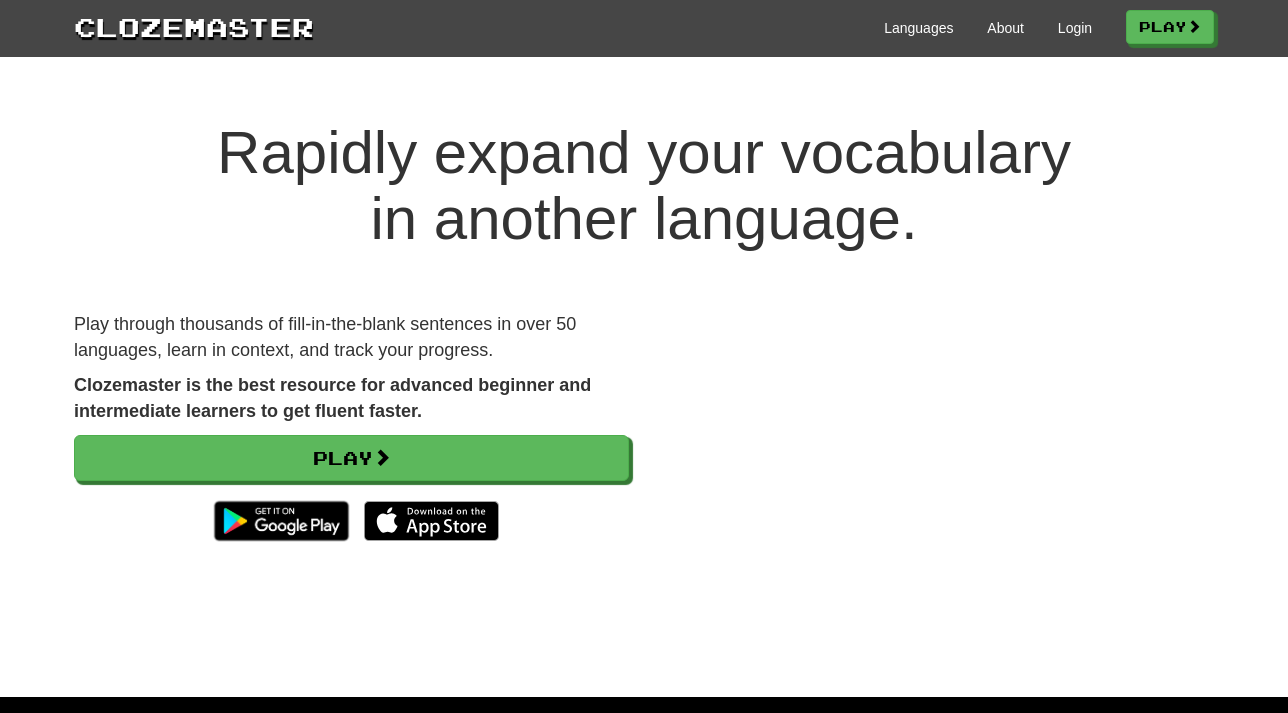 scroll, scrollTop: 0, scrollLeft: 0, axis: both 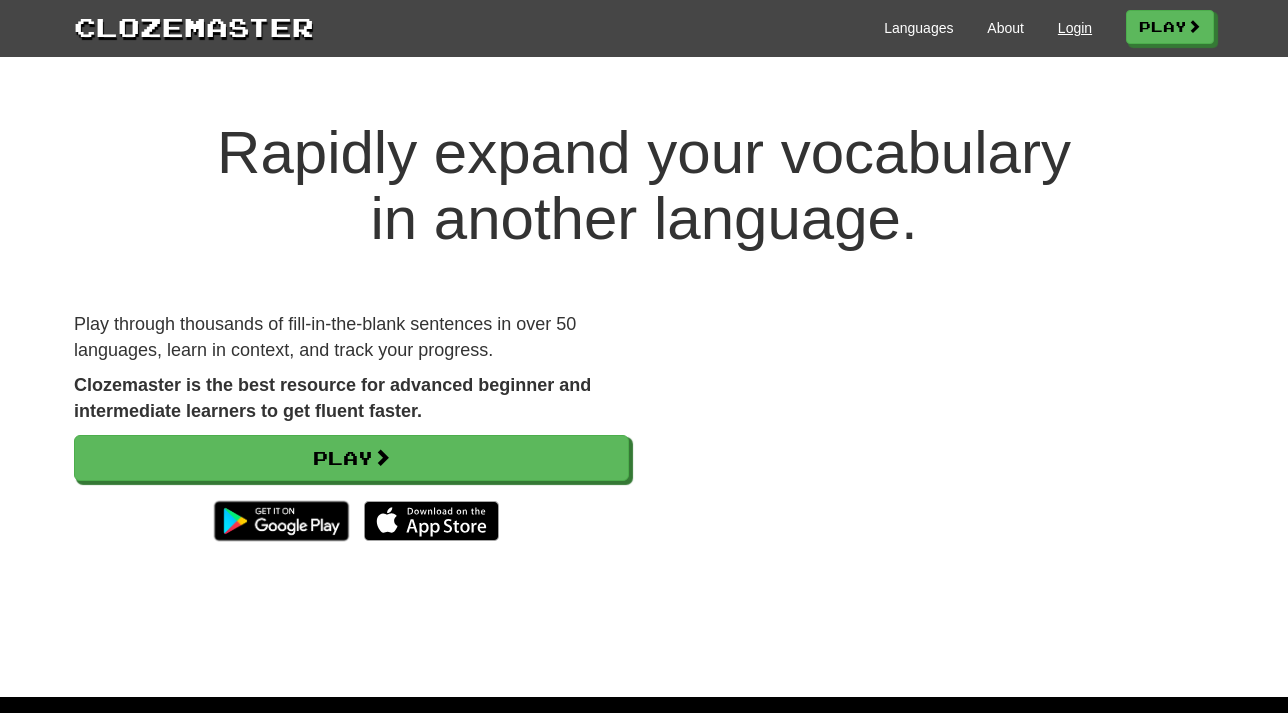 click on "Login" at bounding box center (1075, 28) 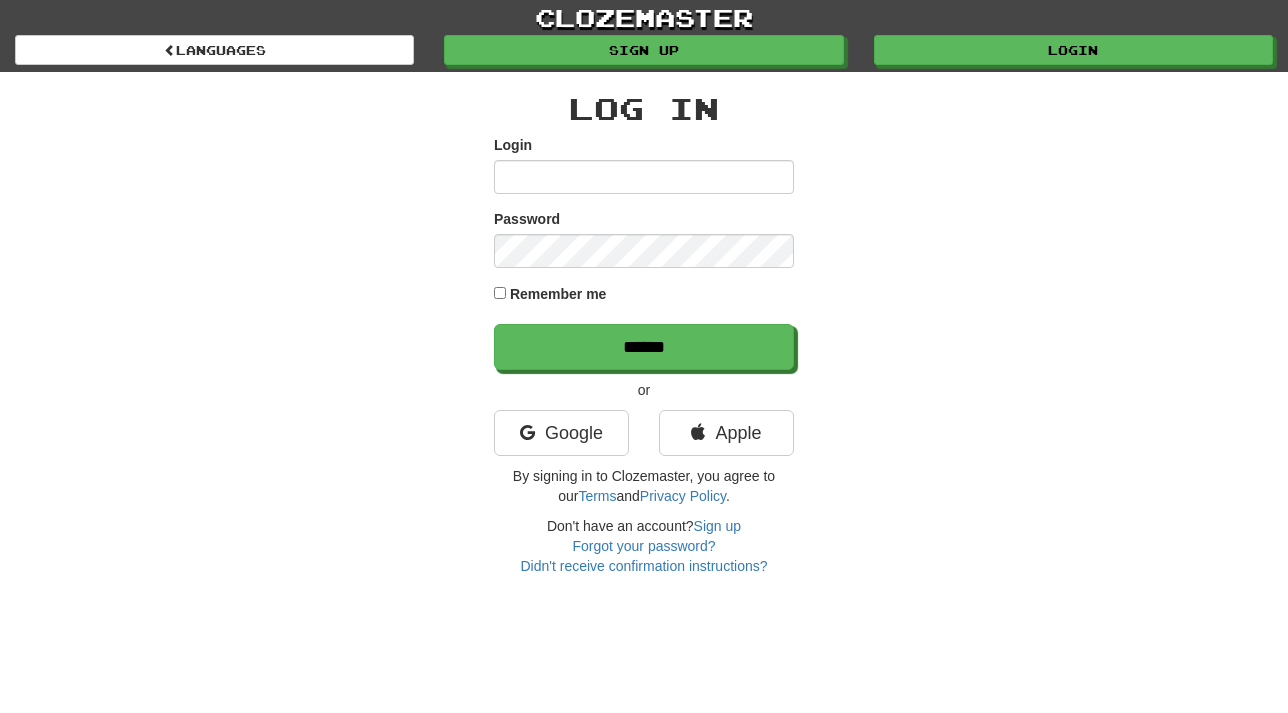scroll, scrollTop: 0, scrollLeft: 0, axis: both 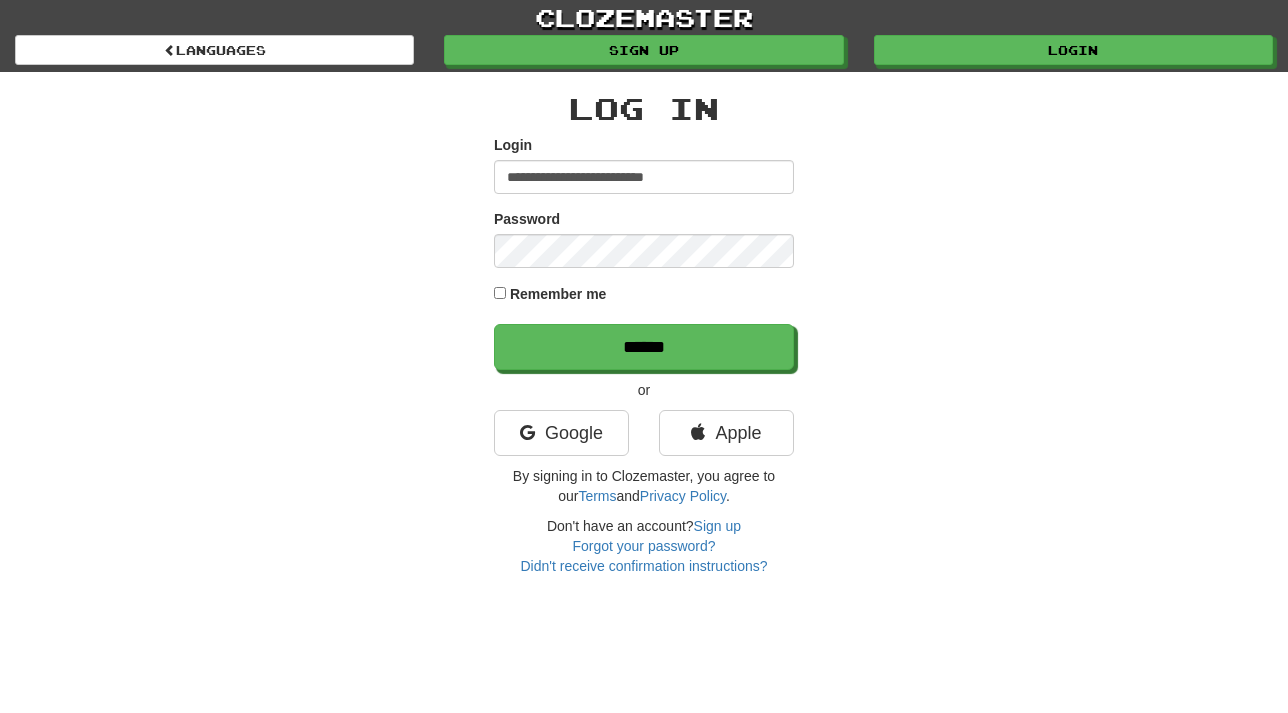 type on "**********" 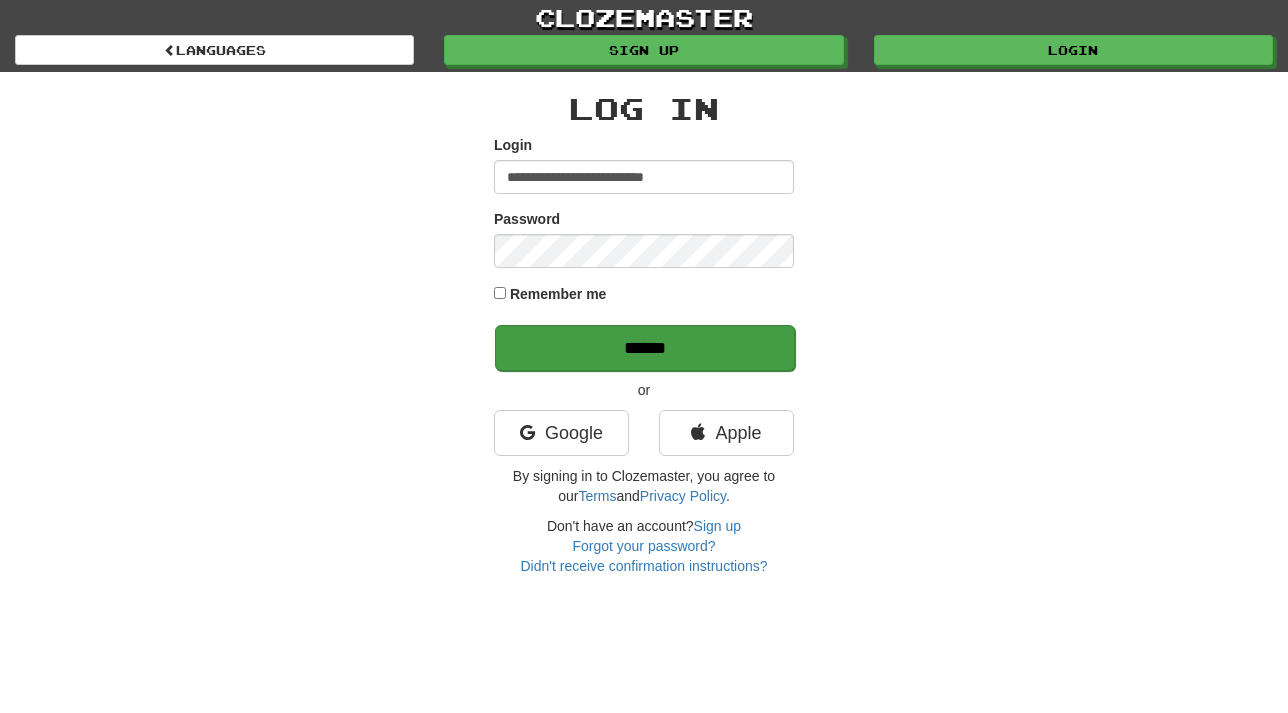 click on "******" at bounding box center [645, 348] 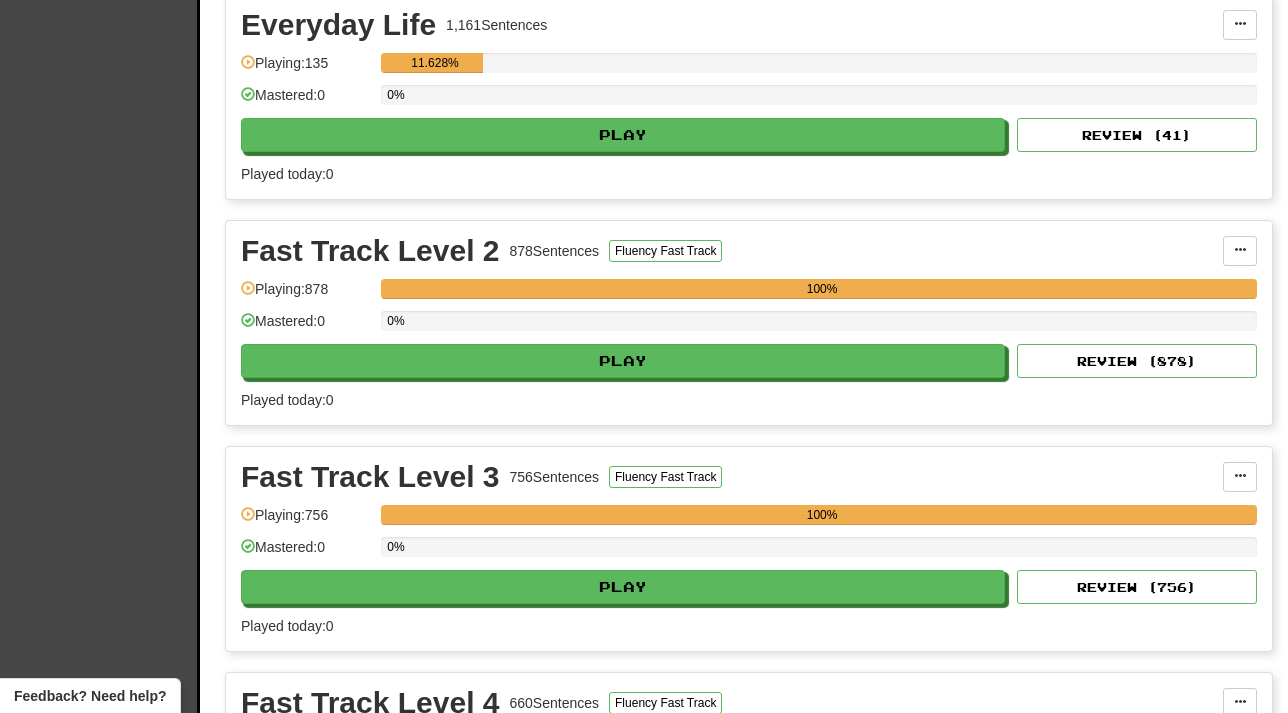scroll, scrollTop: 2002, scrollLeft: 0, axis: vertical 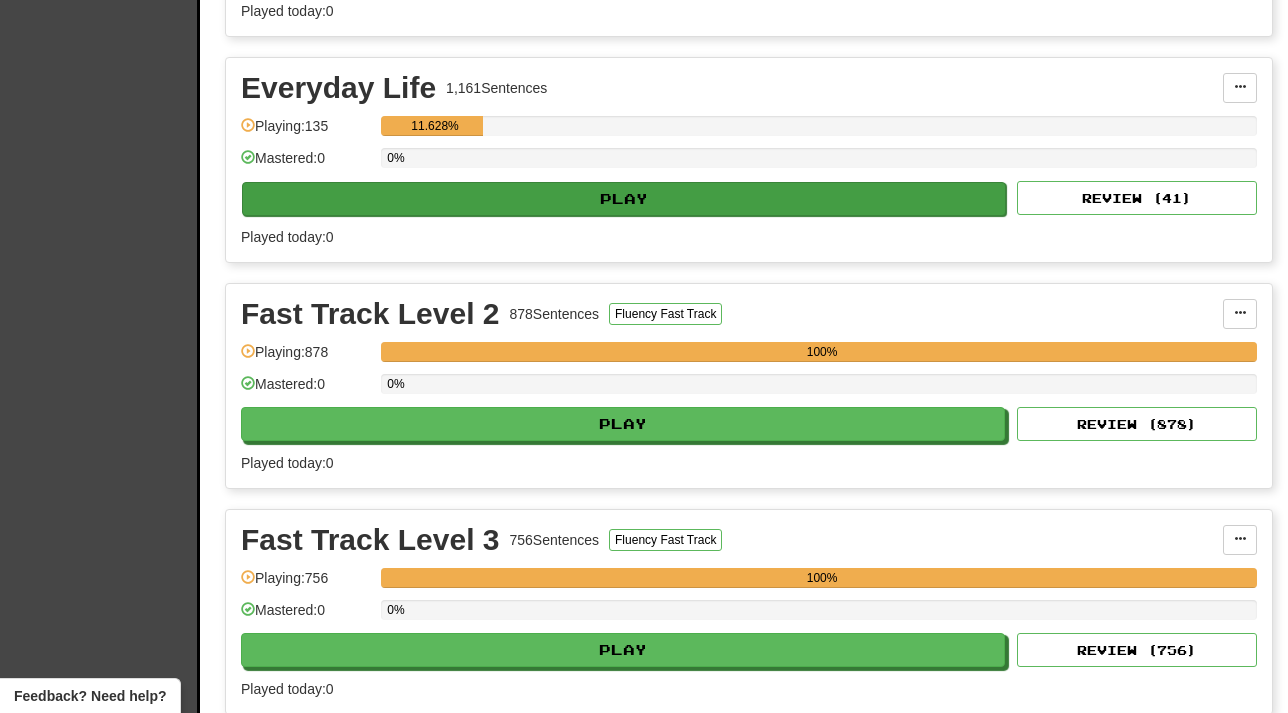 click on "Play" at bounding box center [624, 199] 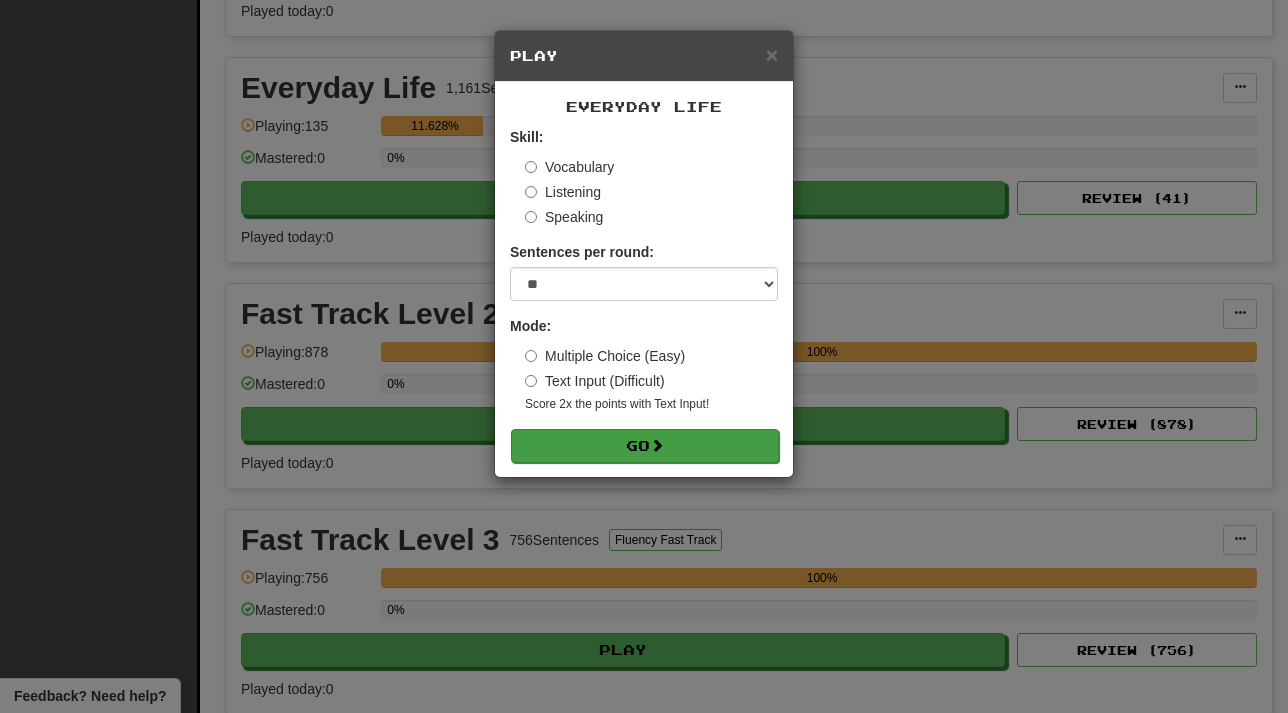 click on "Go" at bounding box center (645, 446) 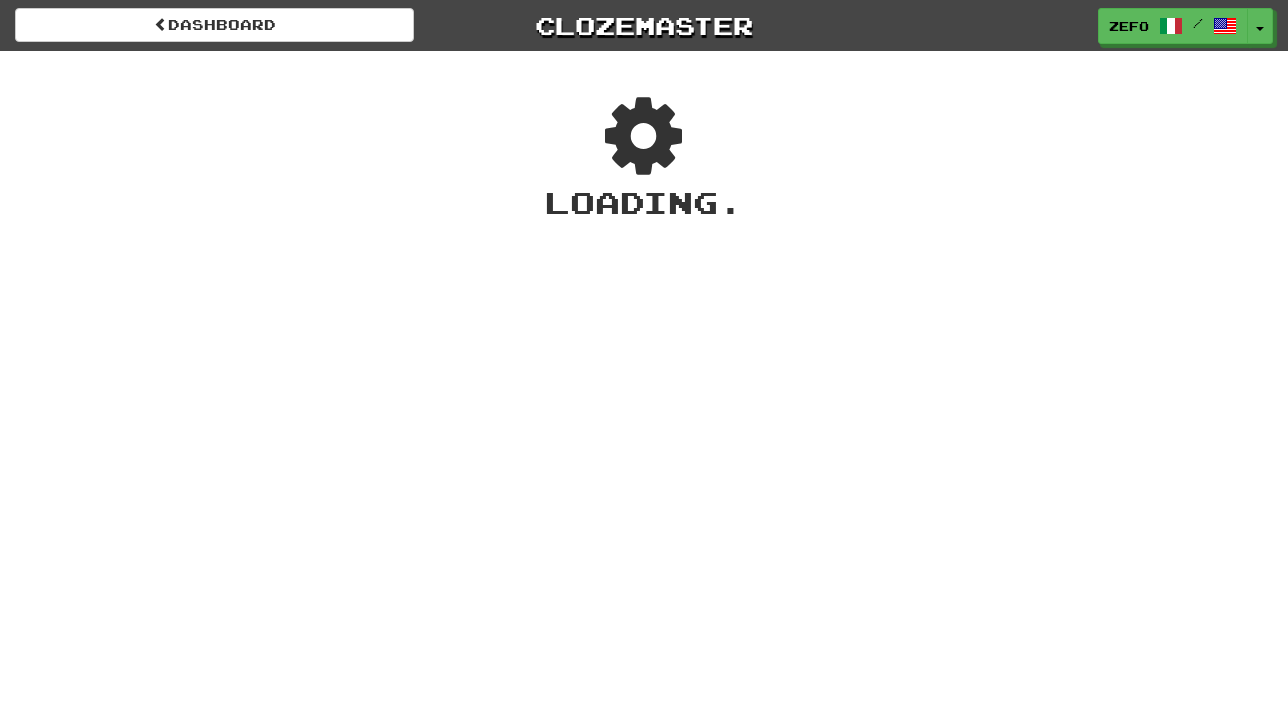 scroll, scrollTop: 0, scrollLeft: 0, axis: both 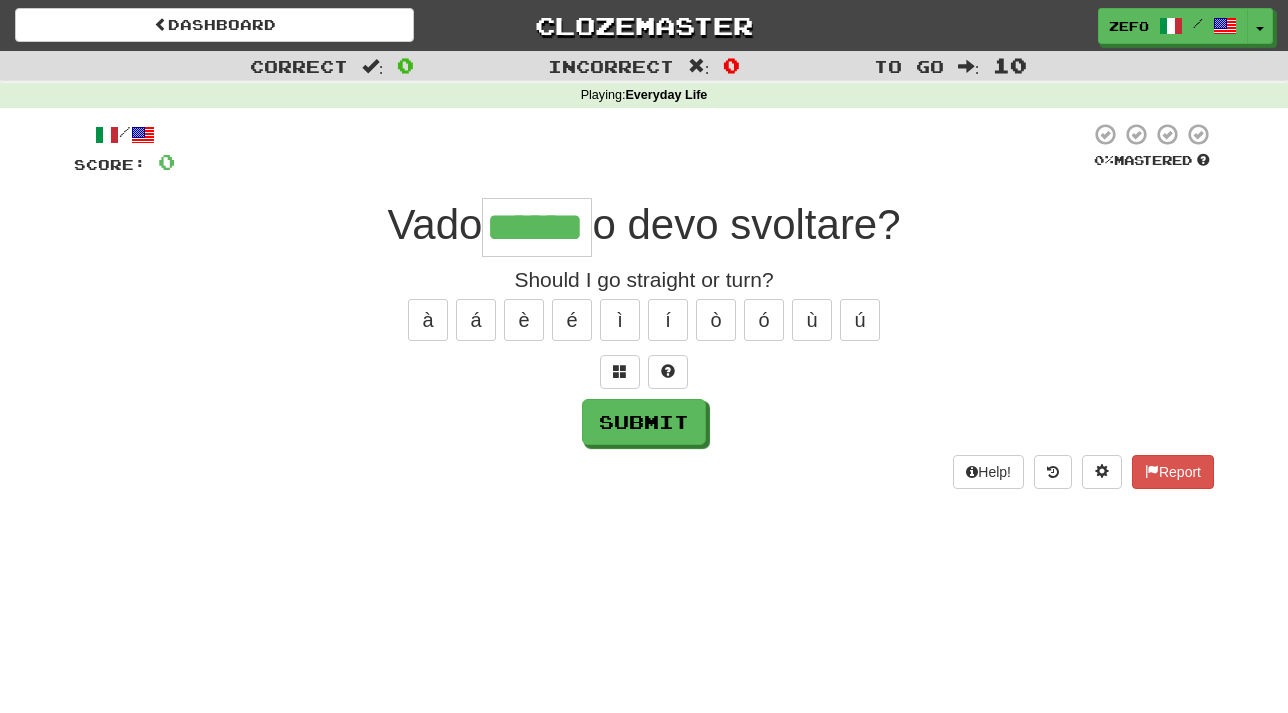 type on "******" 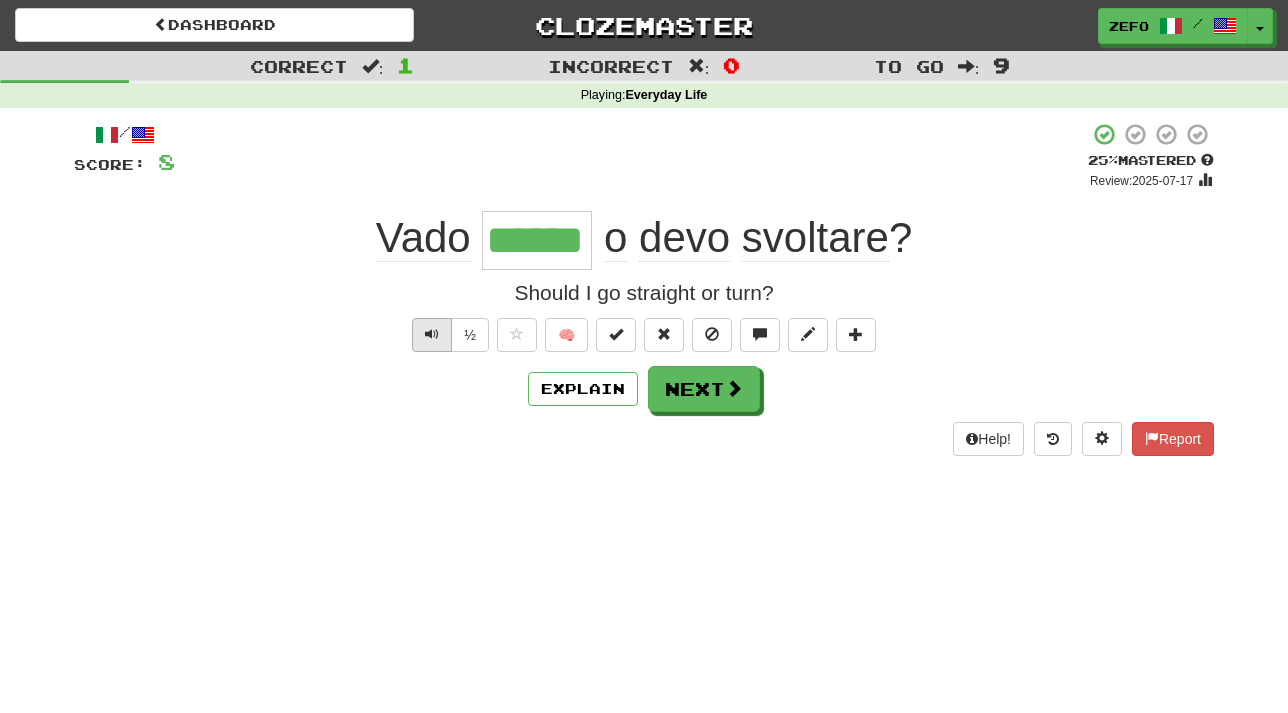 click at bounding box center [432, 335] 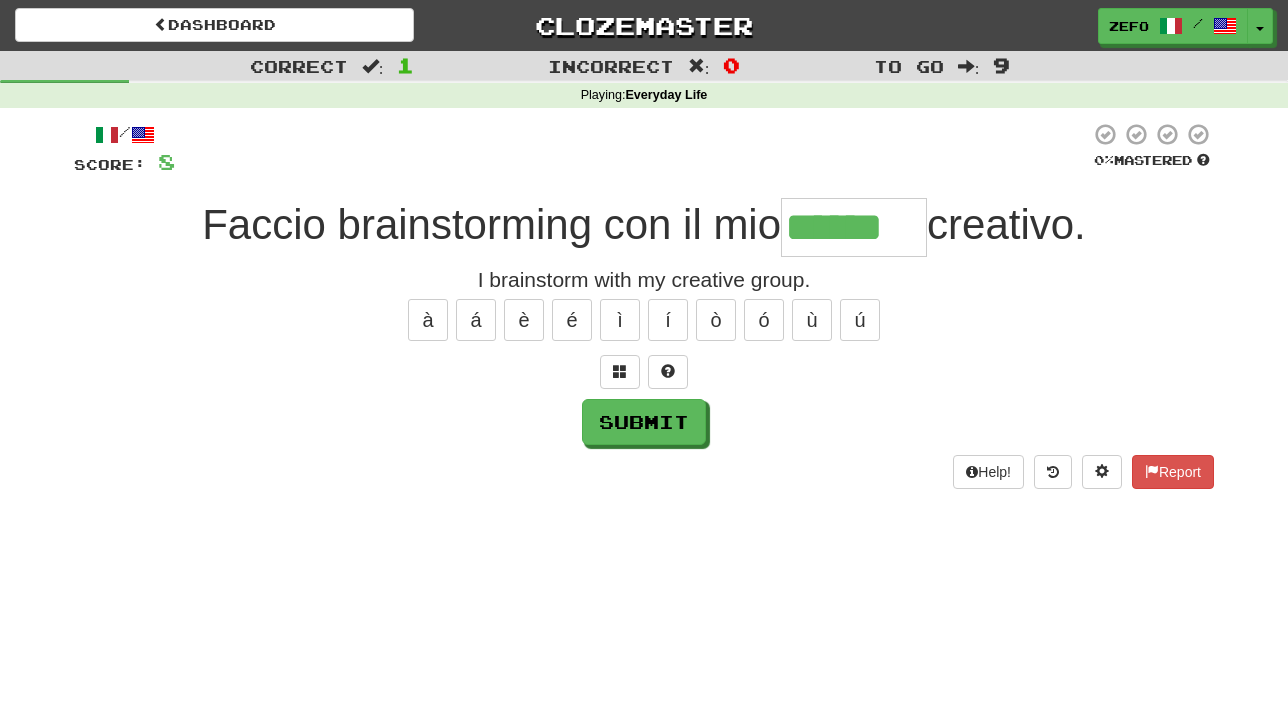 type on "******" 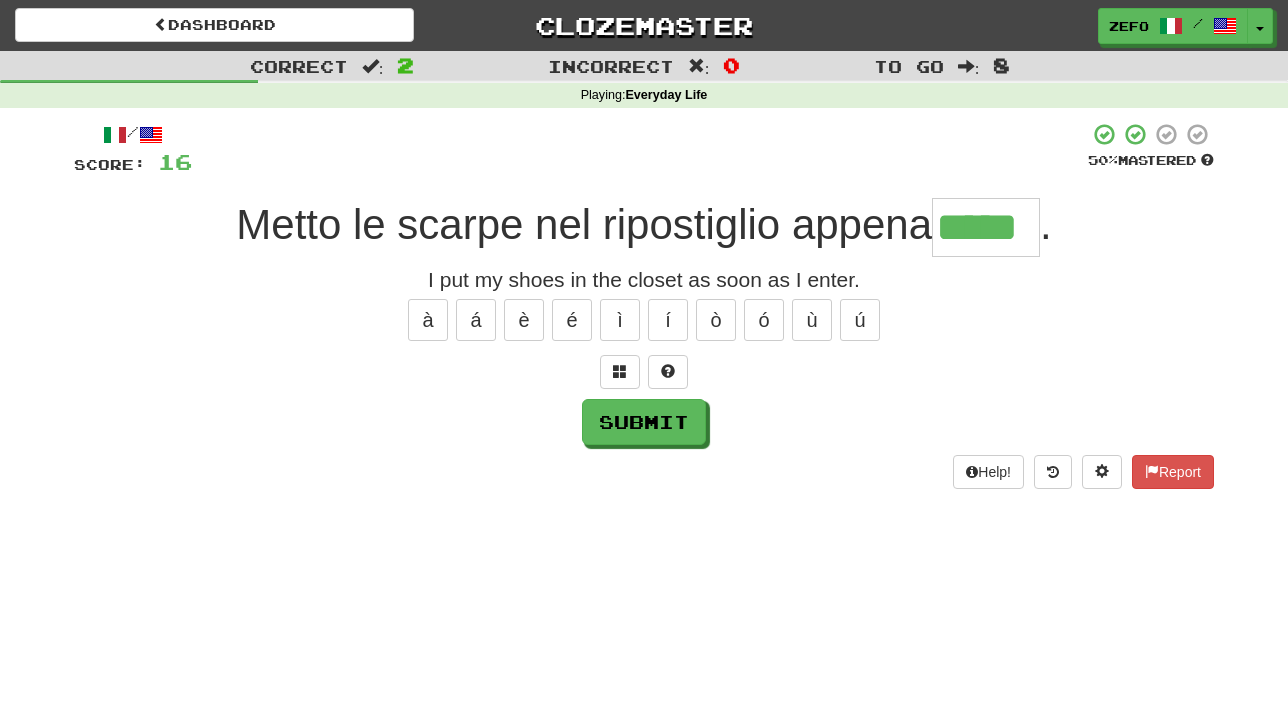 type on "*****" 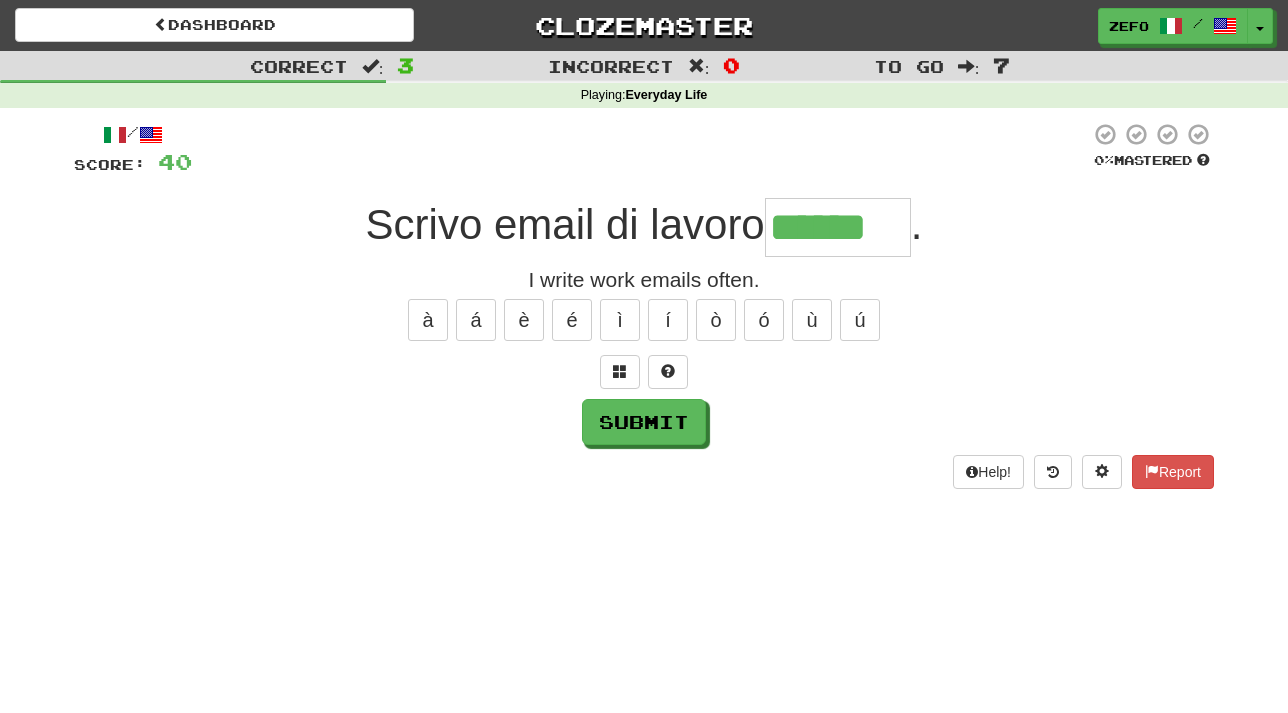 type on "******" 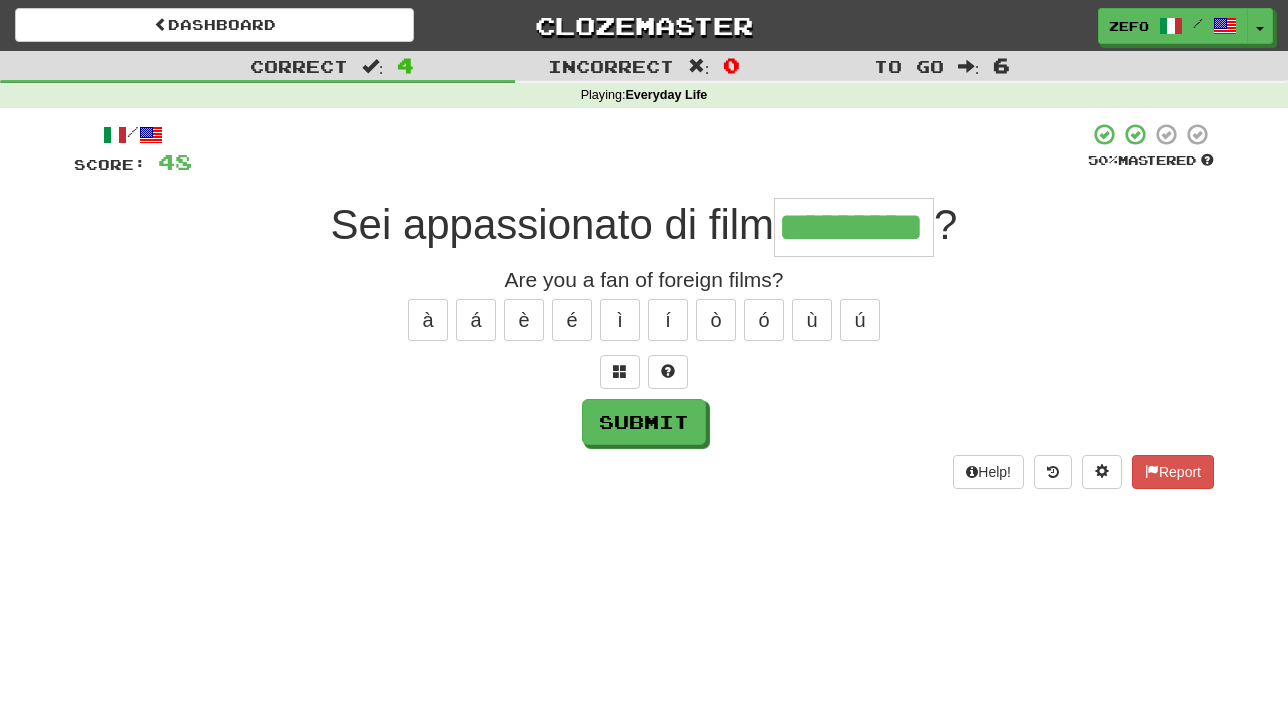 type on "*********" 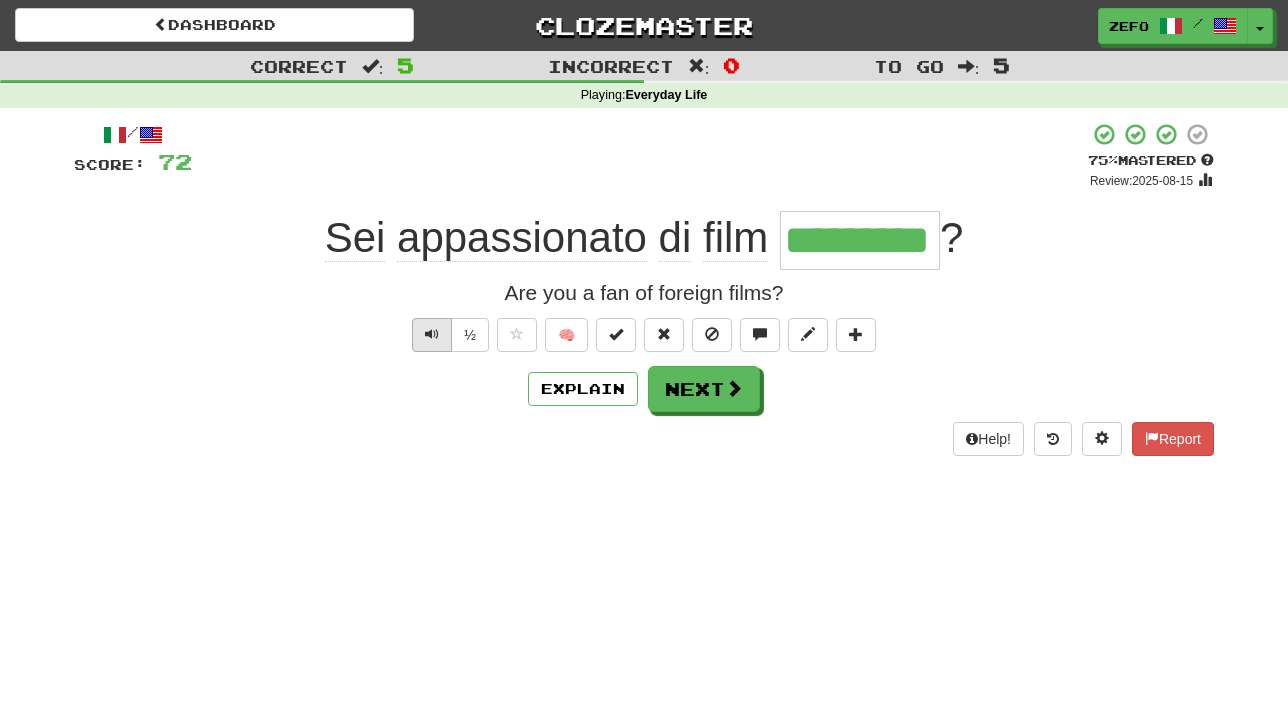 click at bounding box center (432, 334) 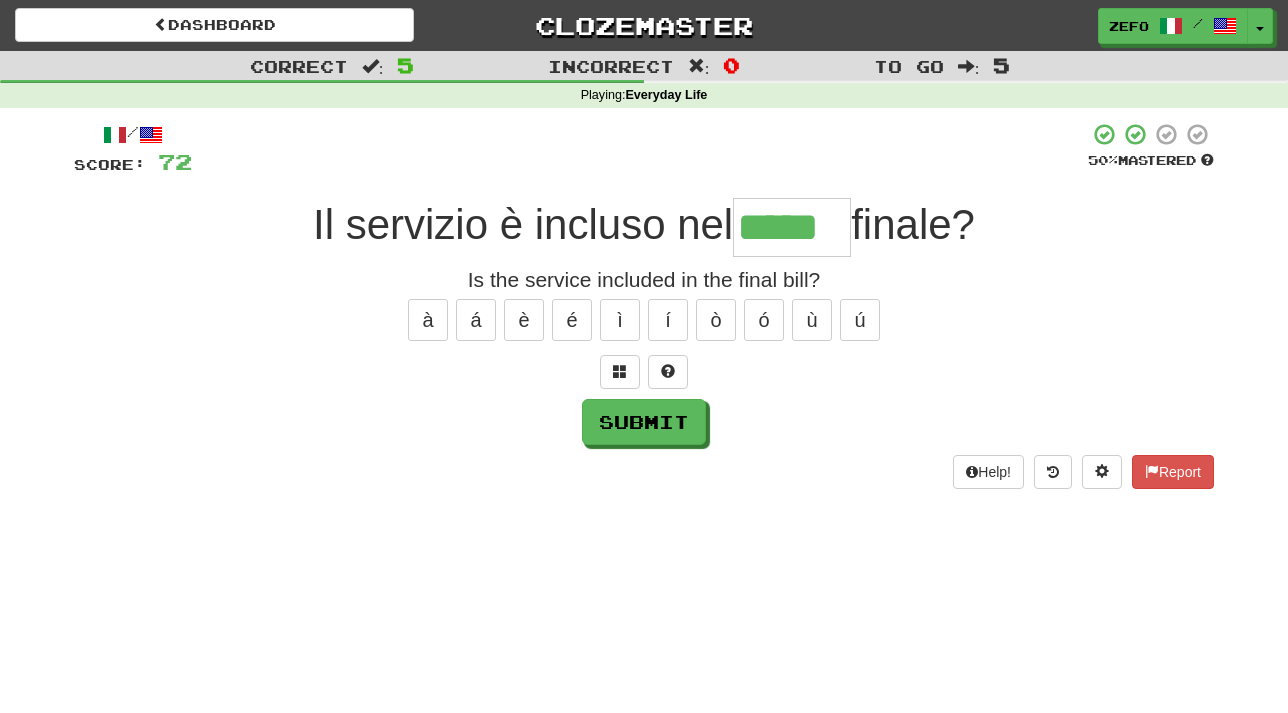 type on "*****" 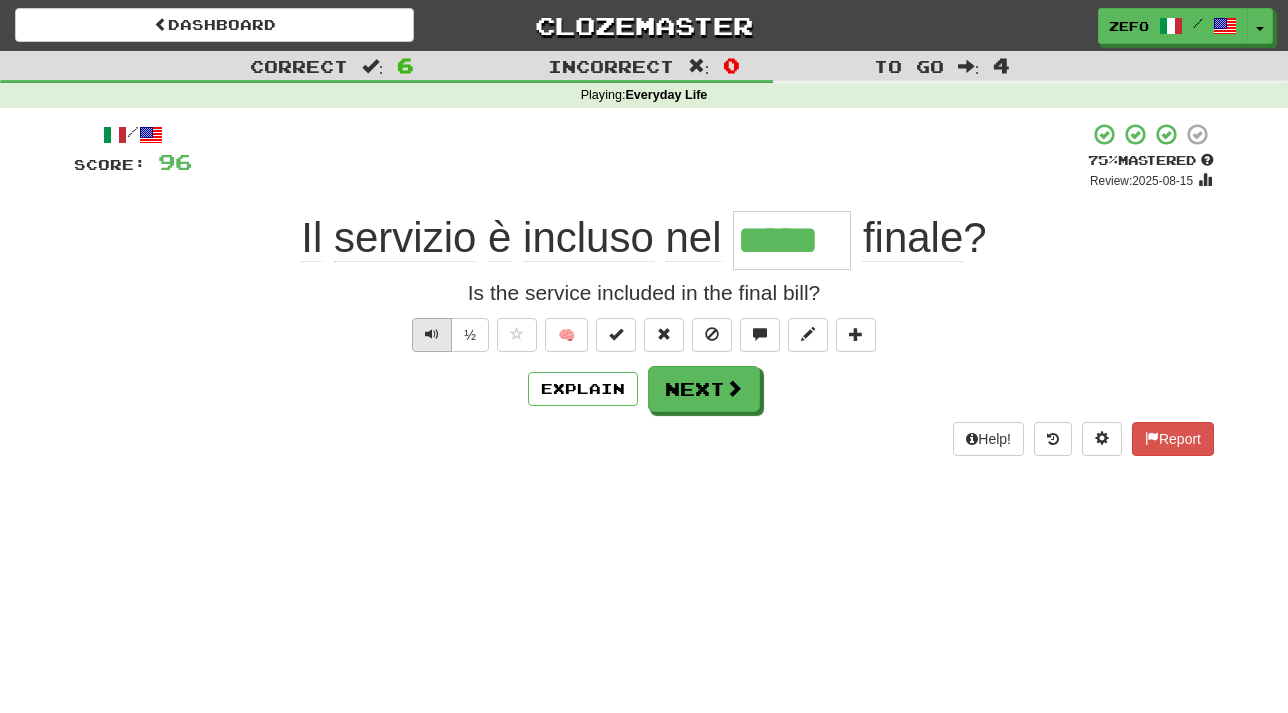 click at bounding box center [432, 335] 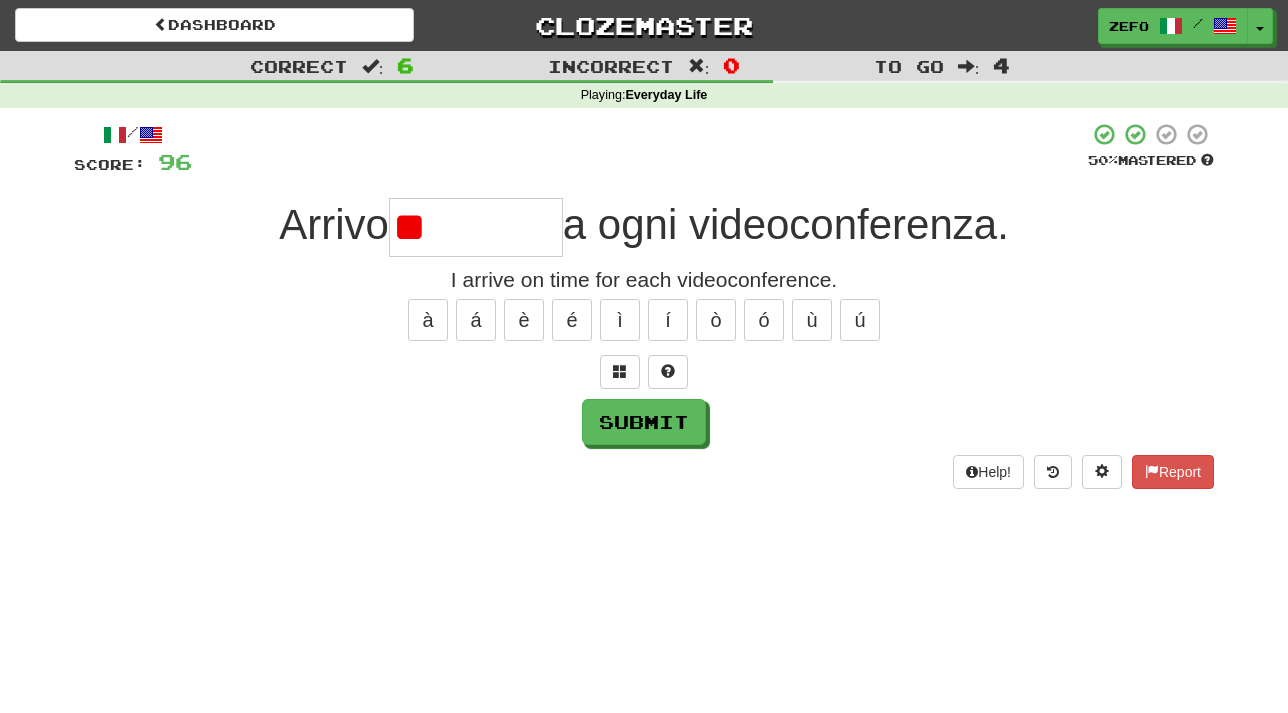 type on "*" 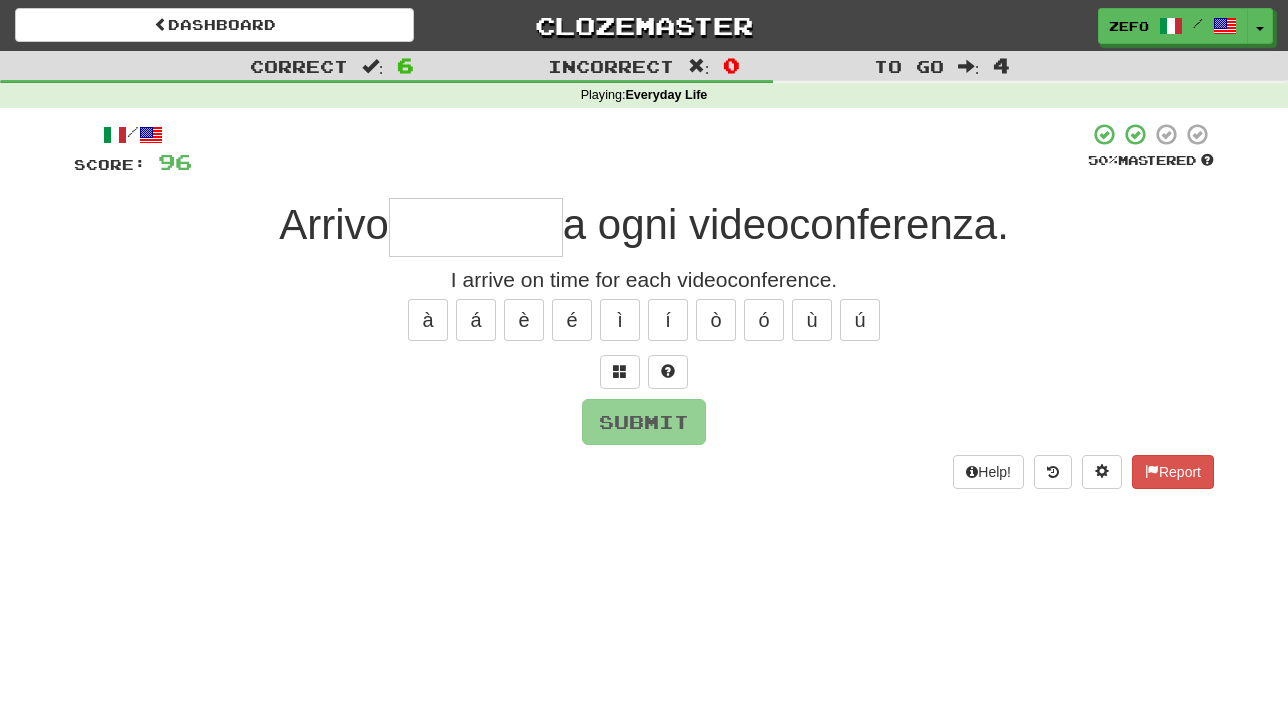 type on "********" 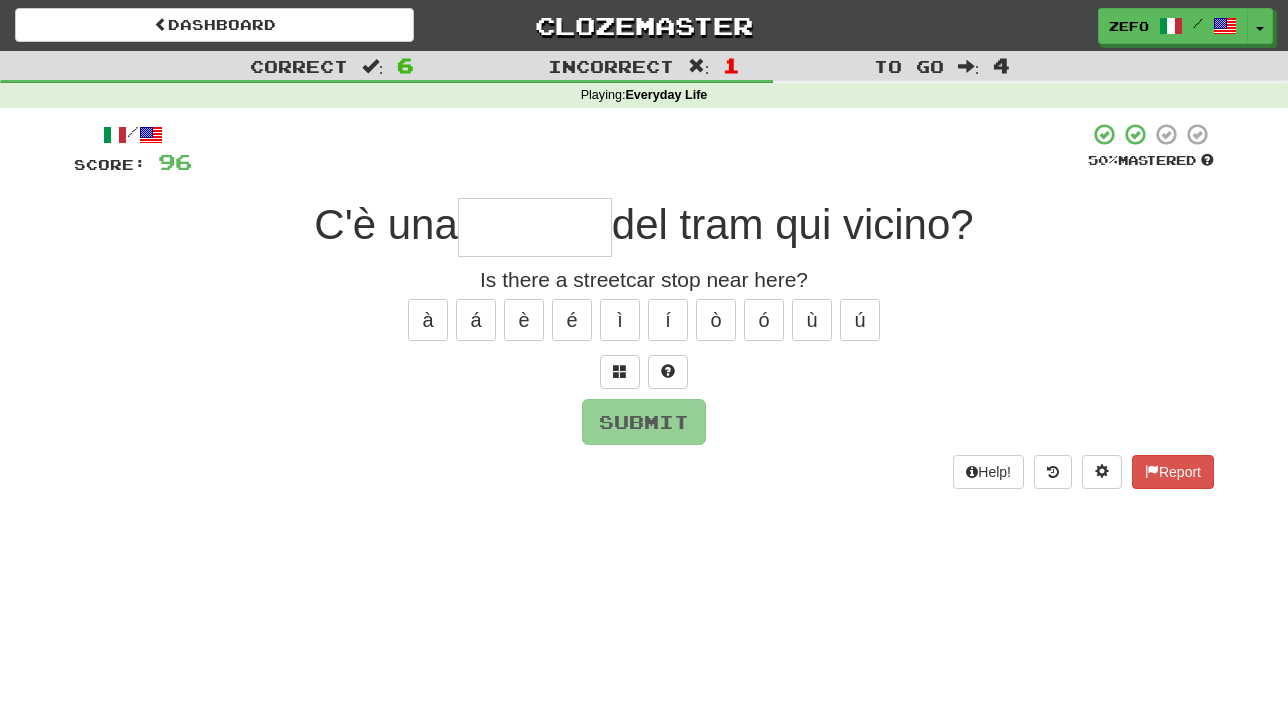 type on "*" 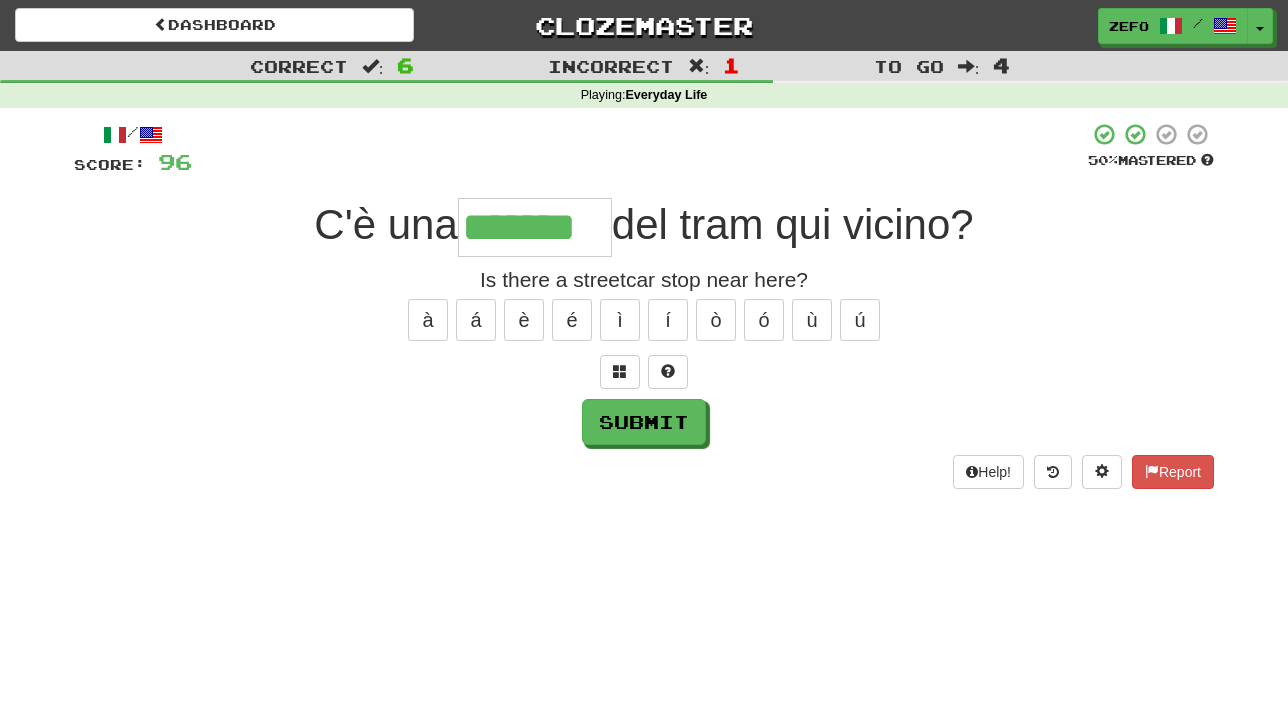 type on "*******" 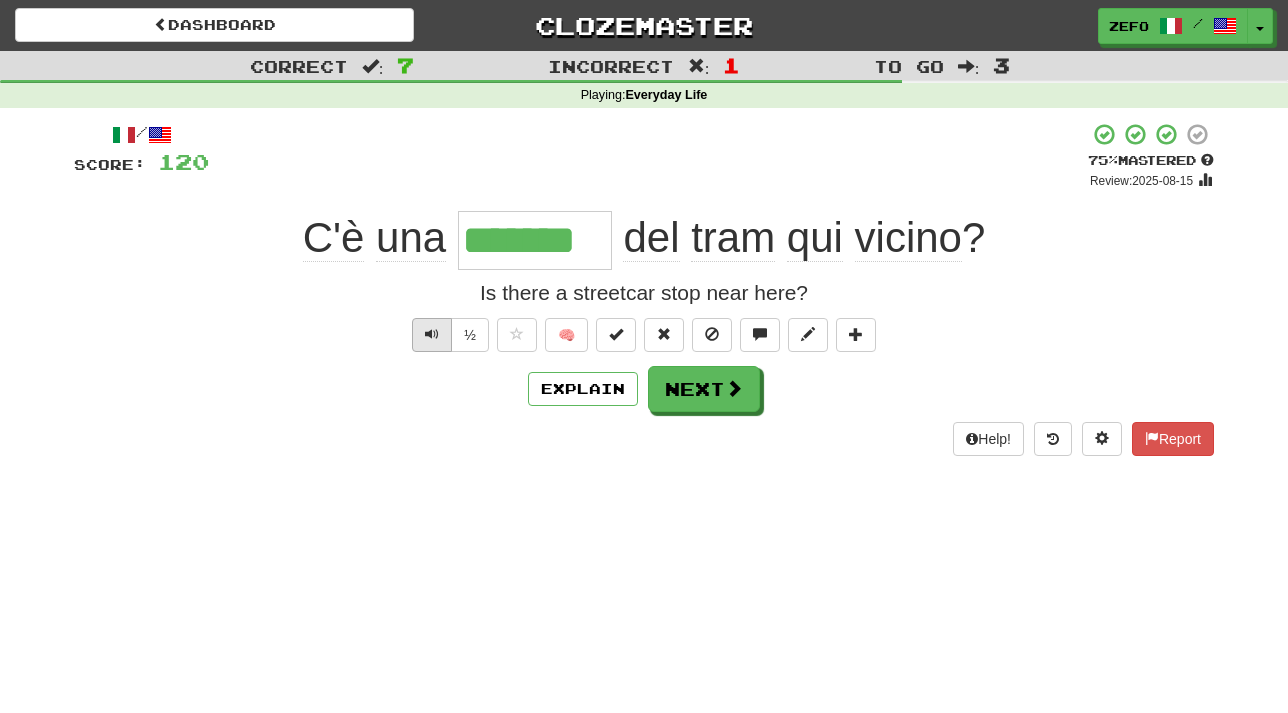 click at bounding box center [432, 334] 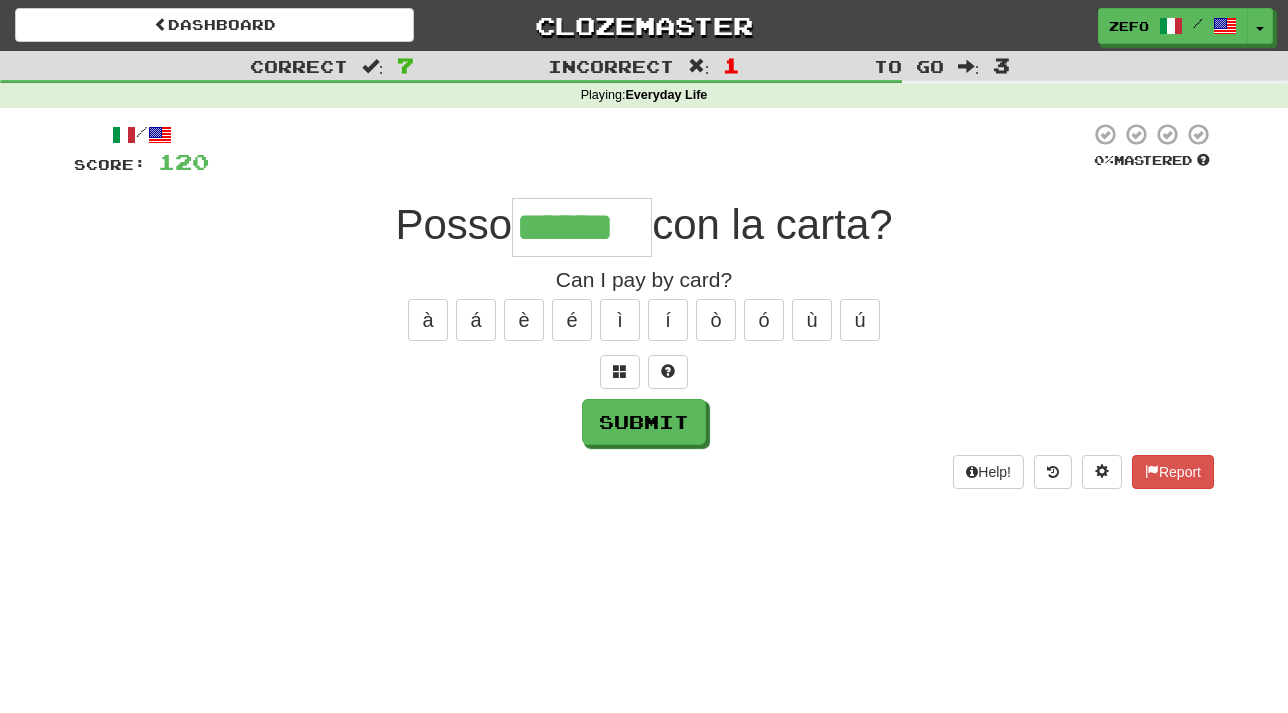 type on "******" 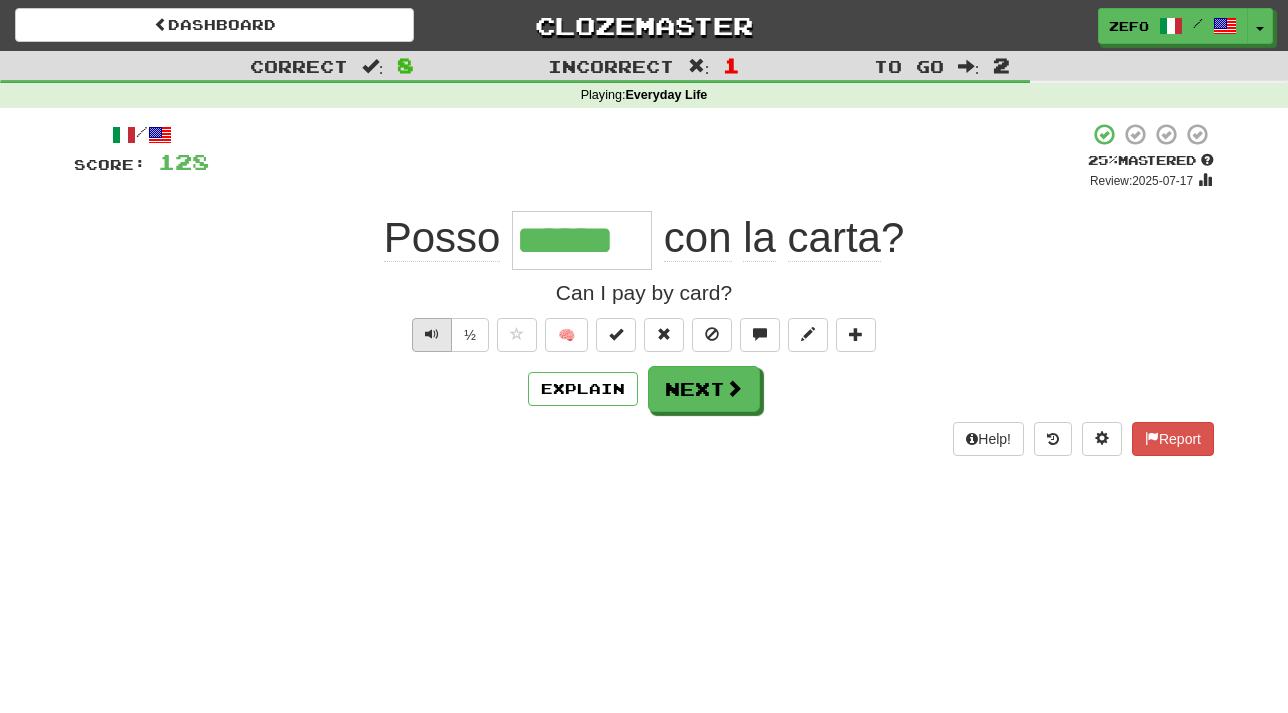 click at bounding box center (432, 334) 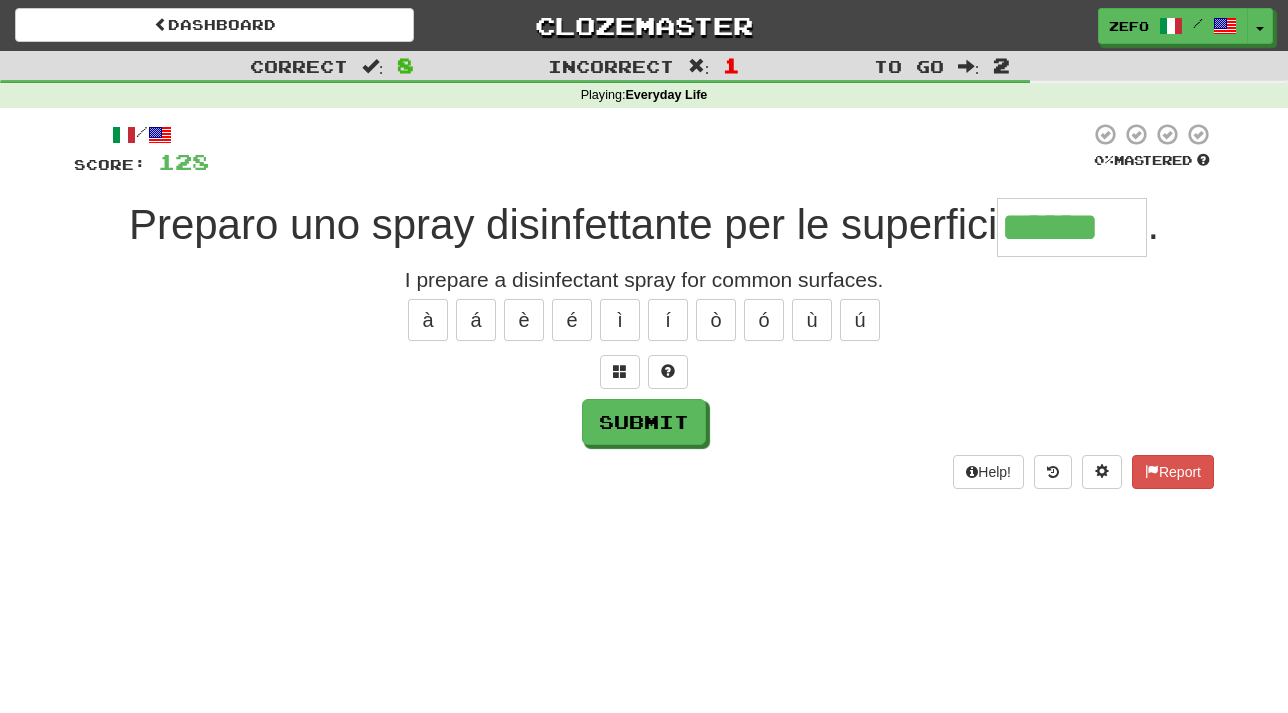 type on "******" 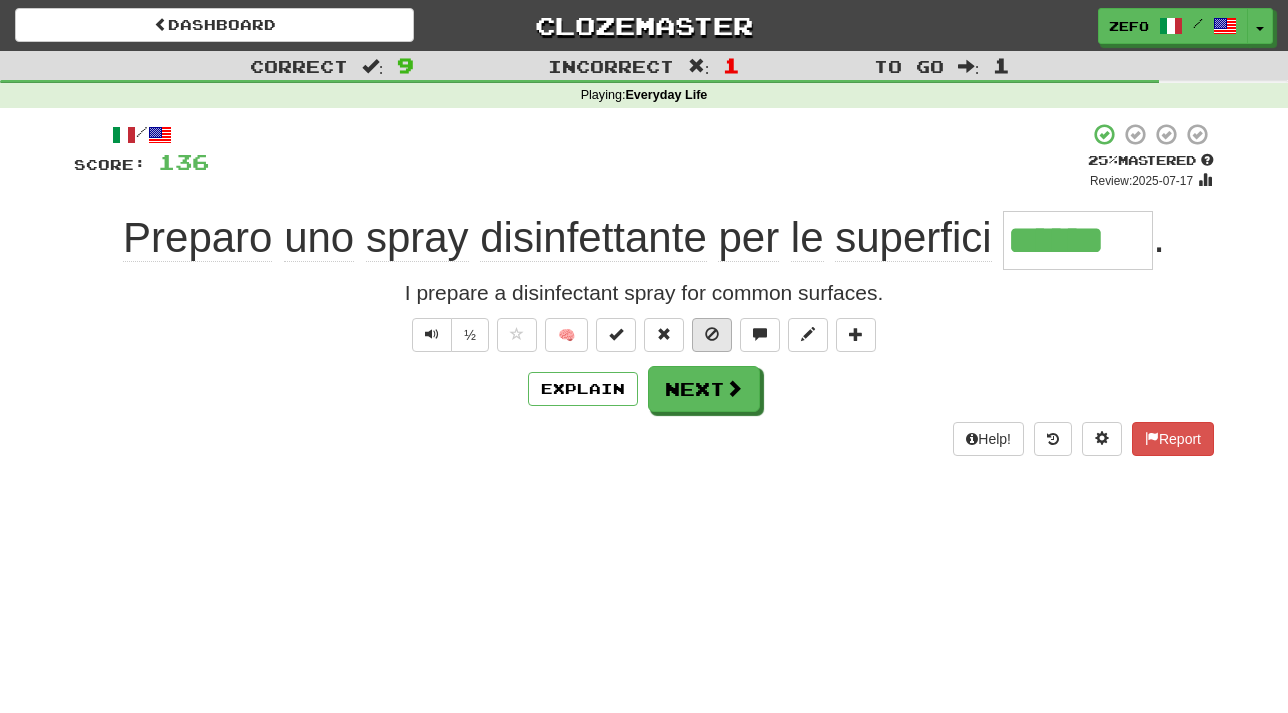 click at bounding box center [712, 334] 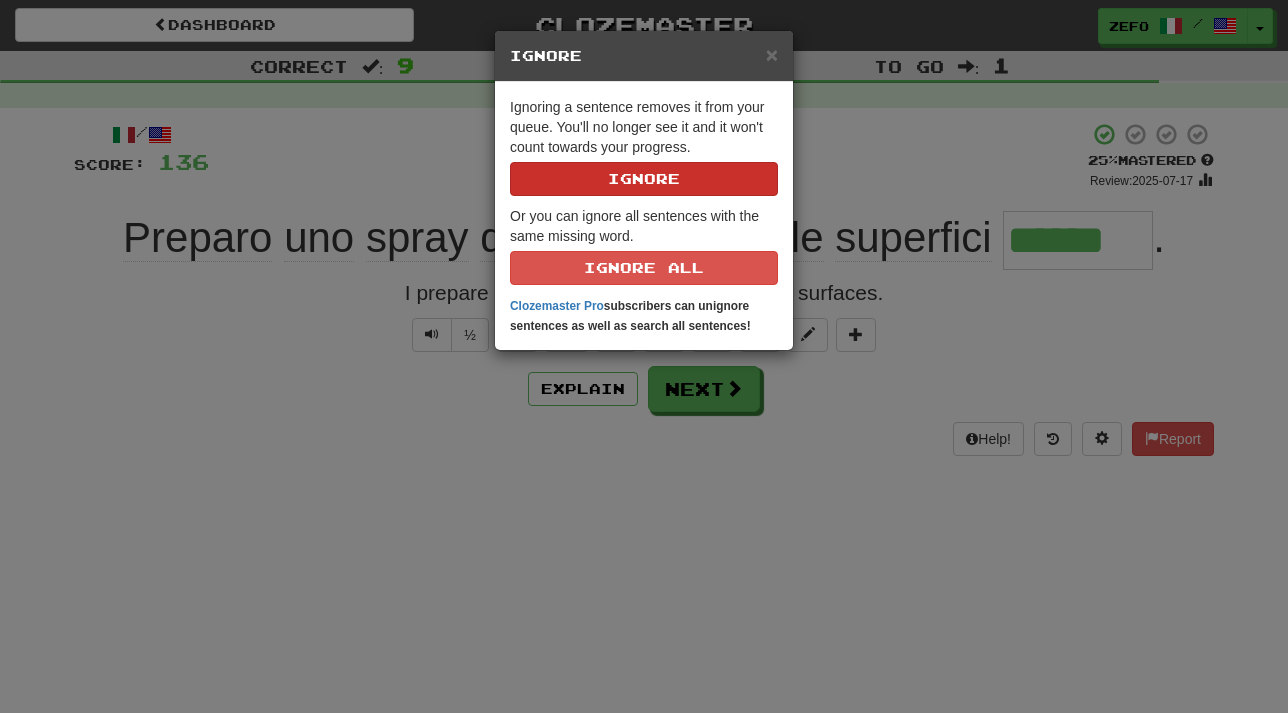 click on "Ignore" at bounding box center (644, 179) 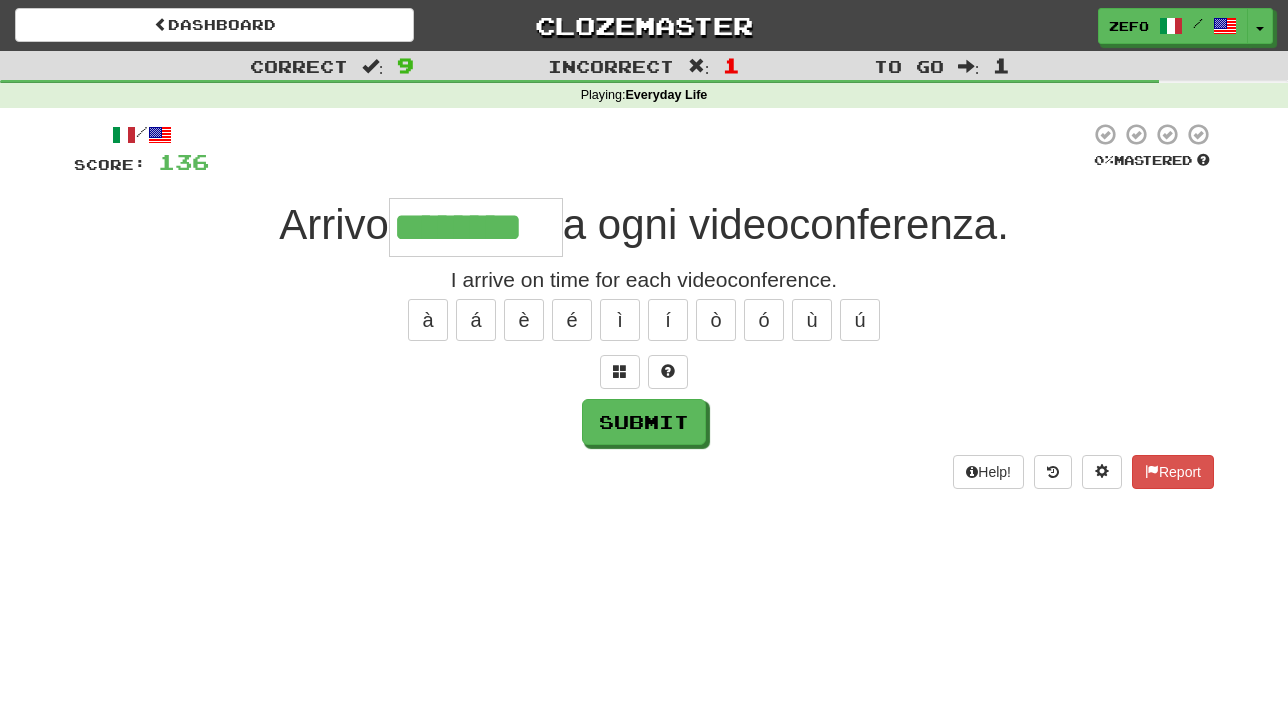 type on "********" 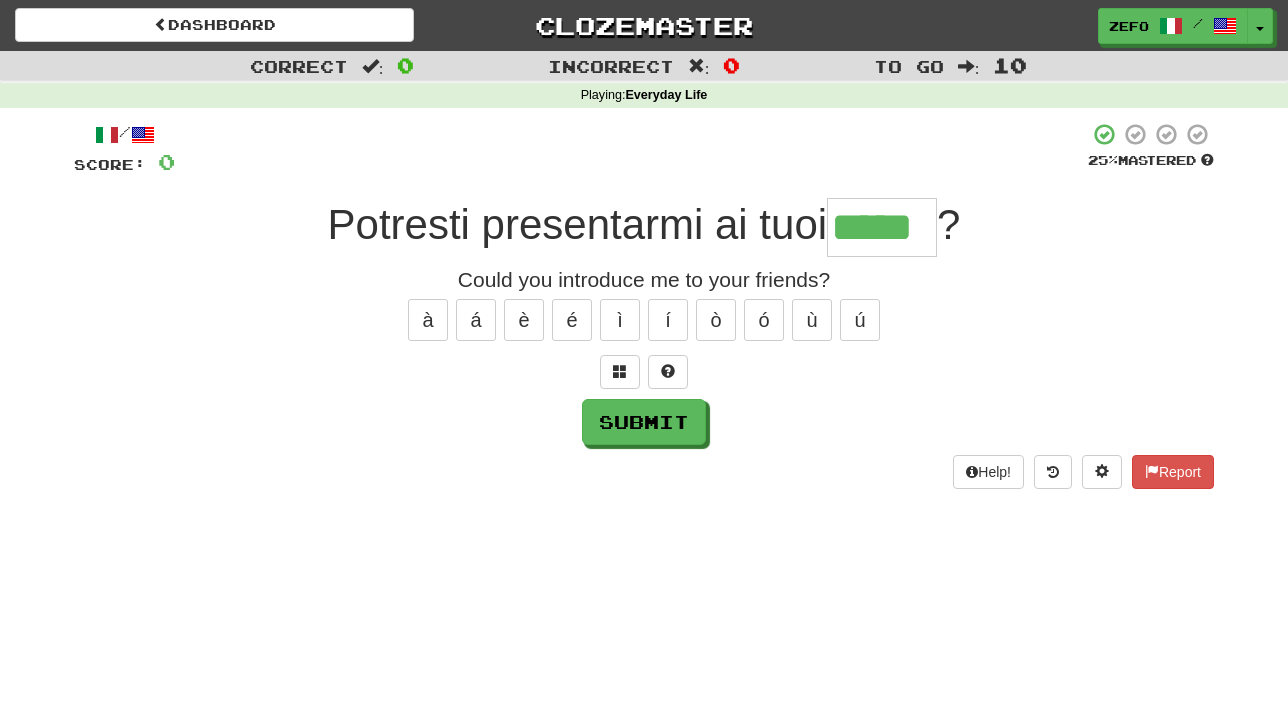 type on "*****" 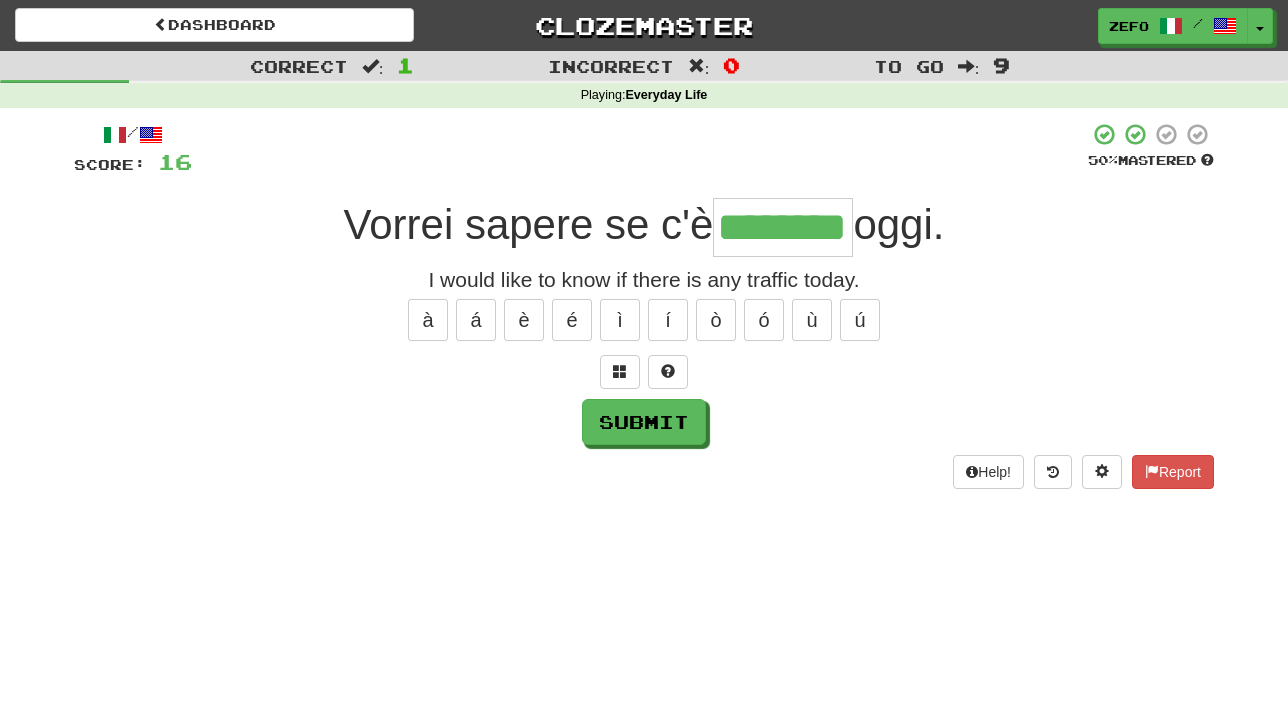 type on "********" 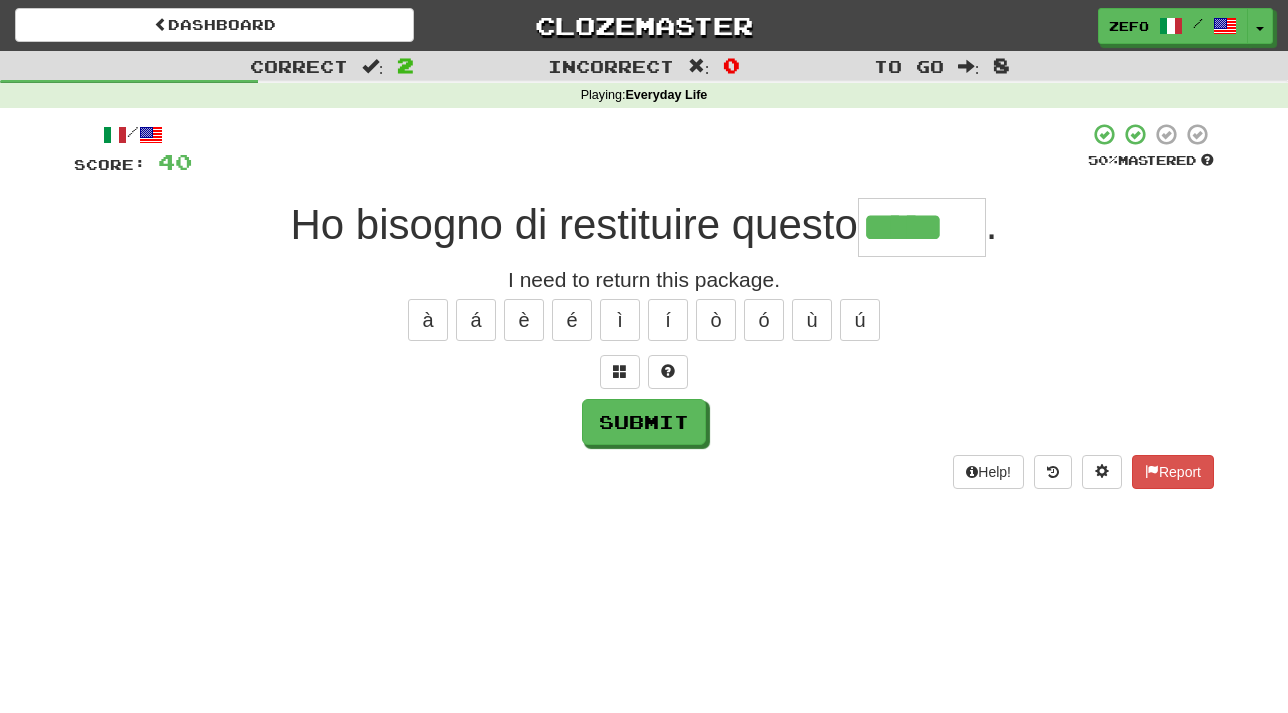 type on "*****" 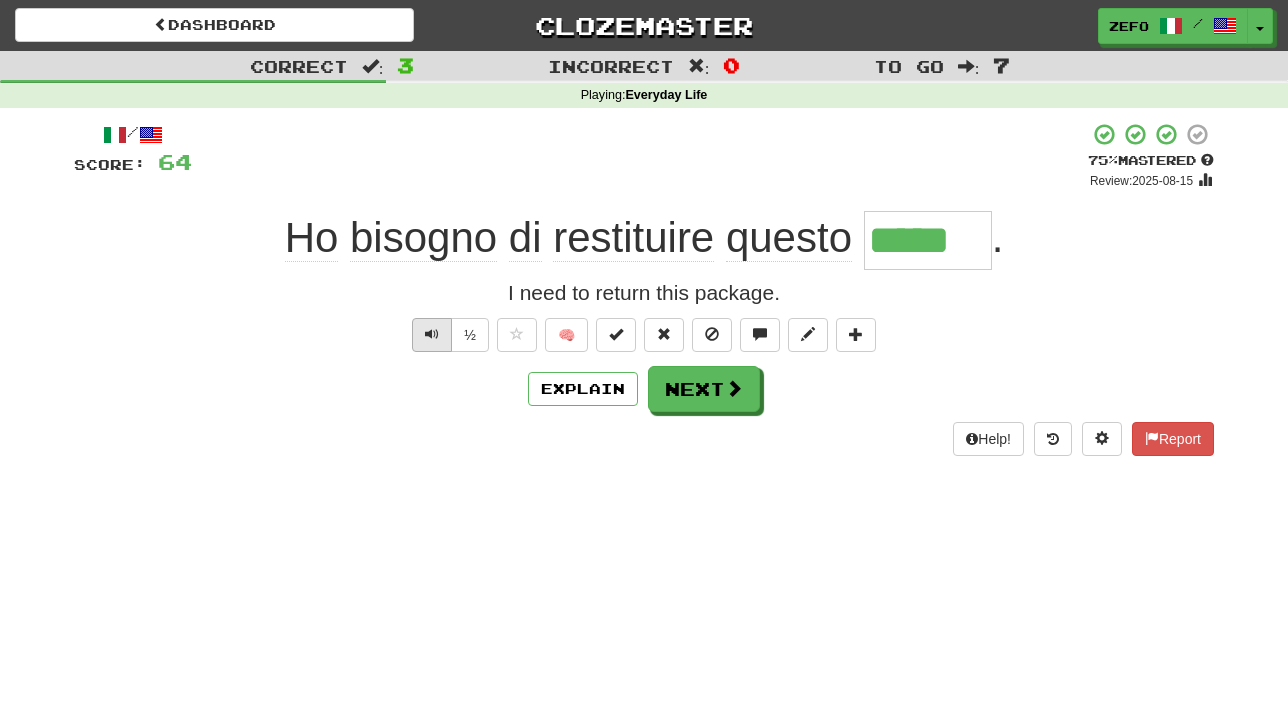 click at bounding box center [432, 335] 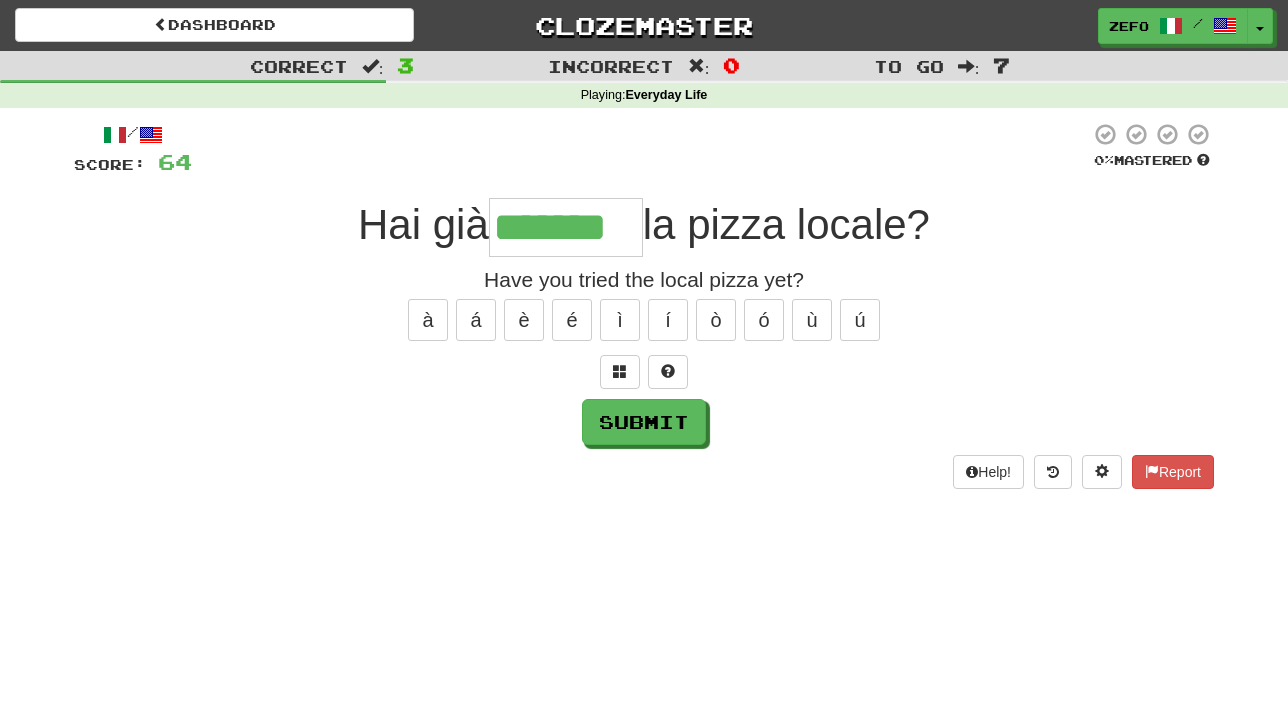 type on "*******" 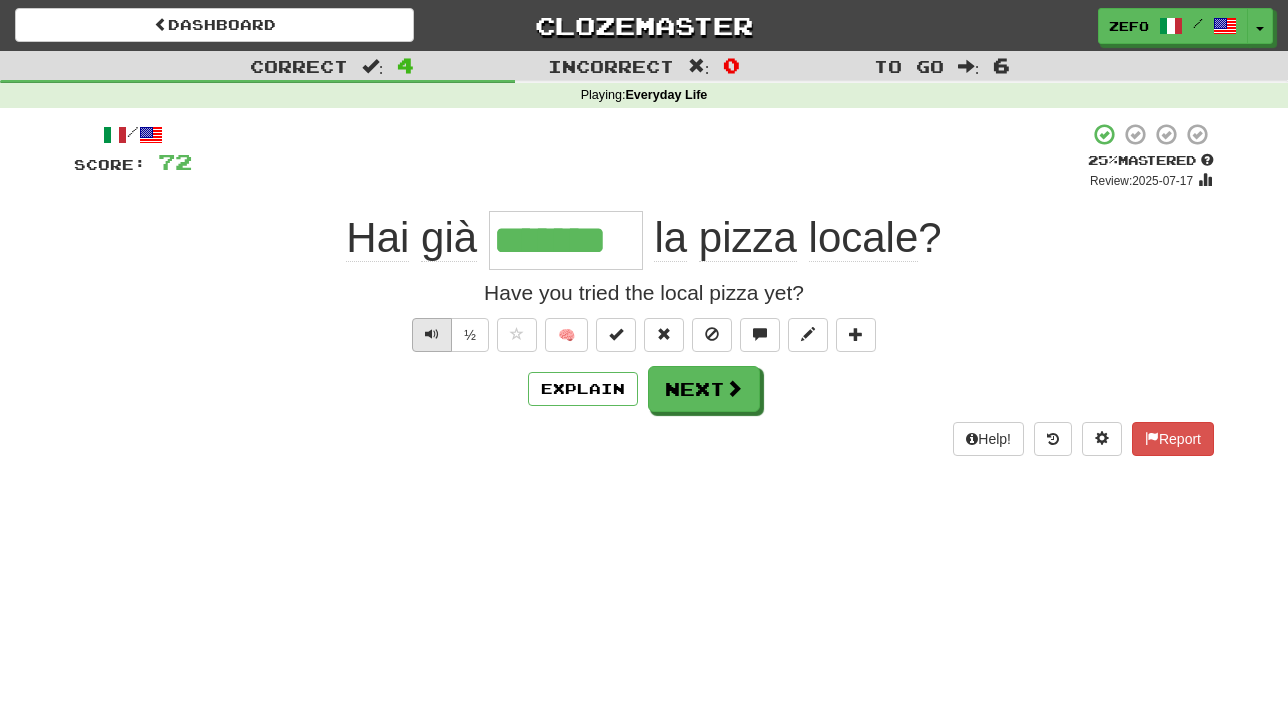click at bounding box center (432, 334) 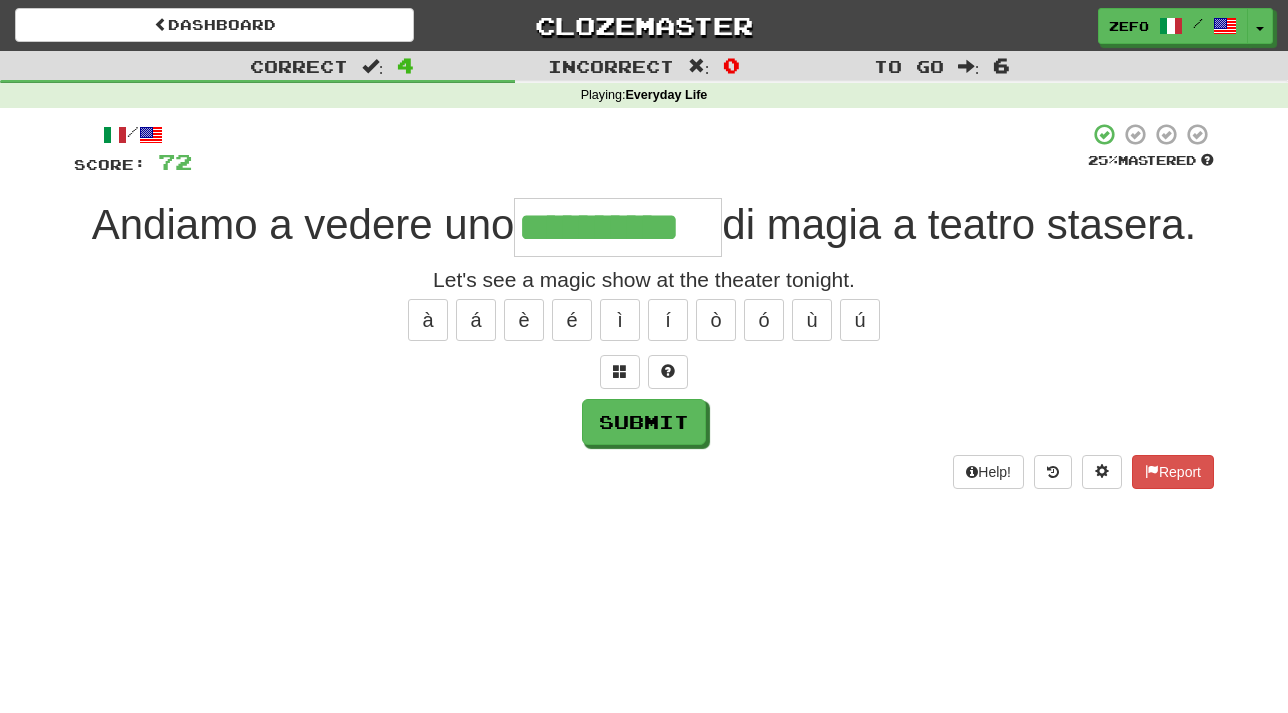 type on "**********" 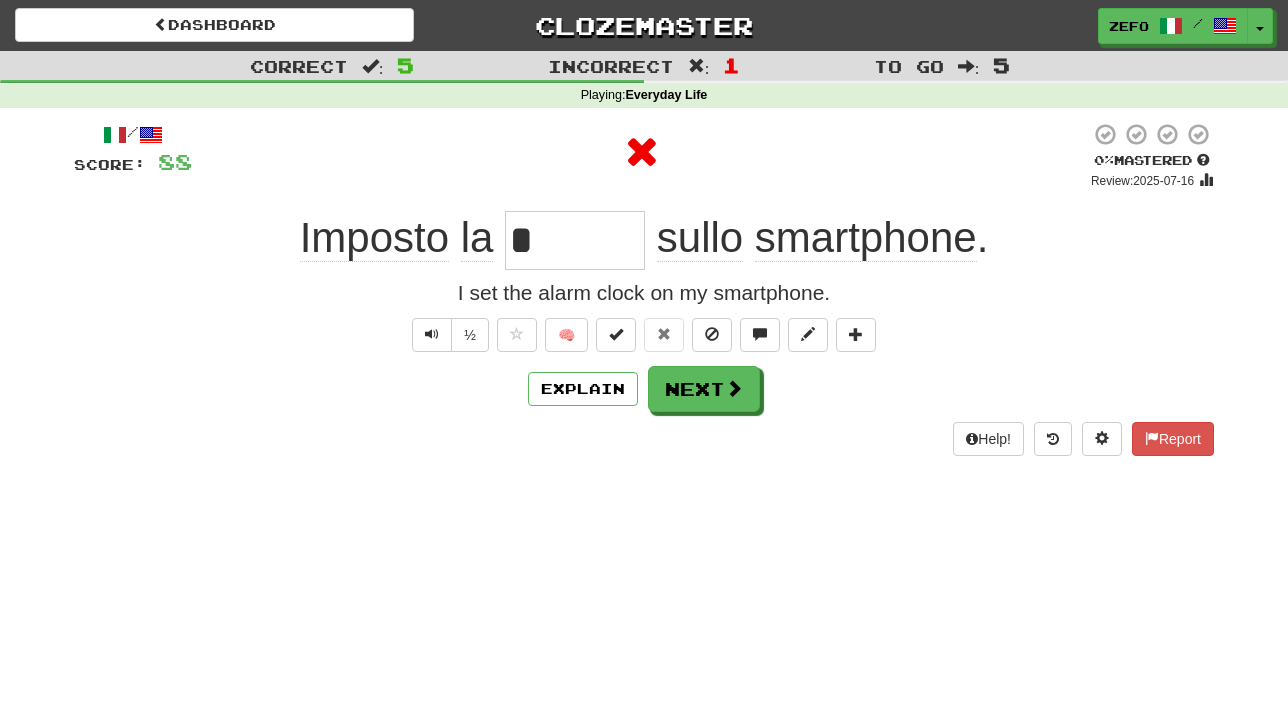 type on "*******" 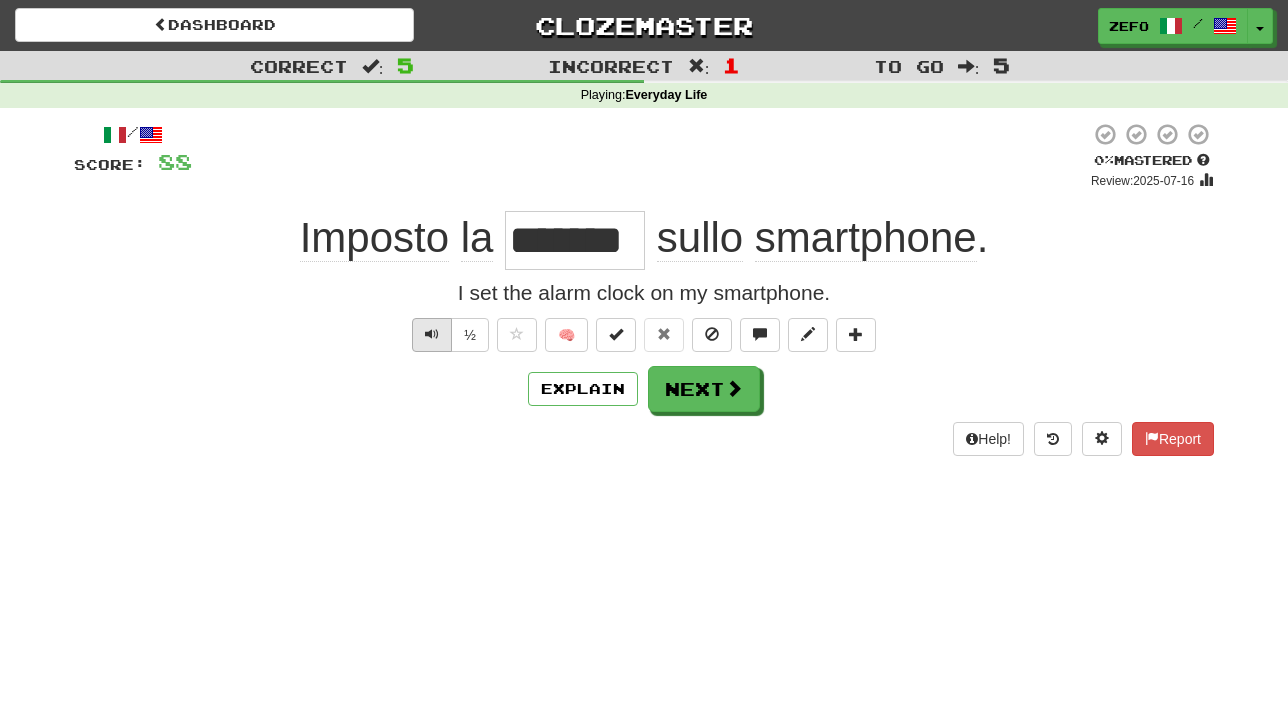 click at bounding box center (432, 335) 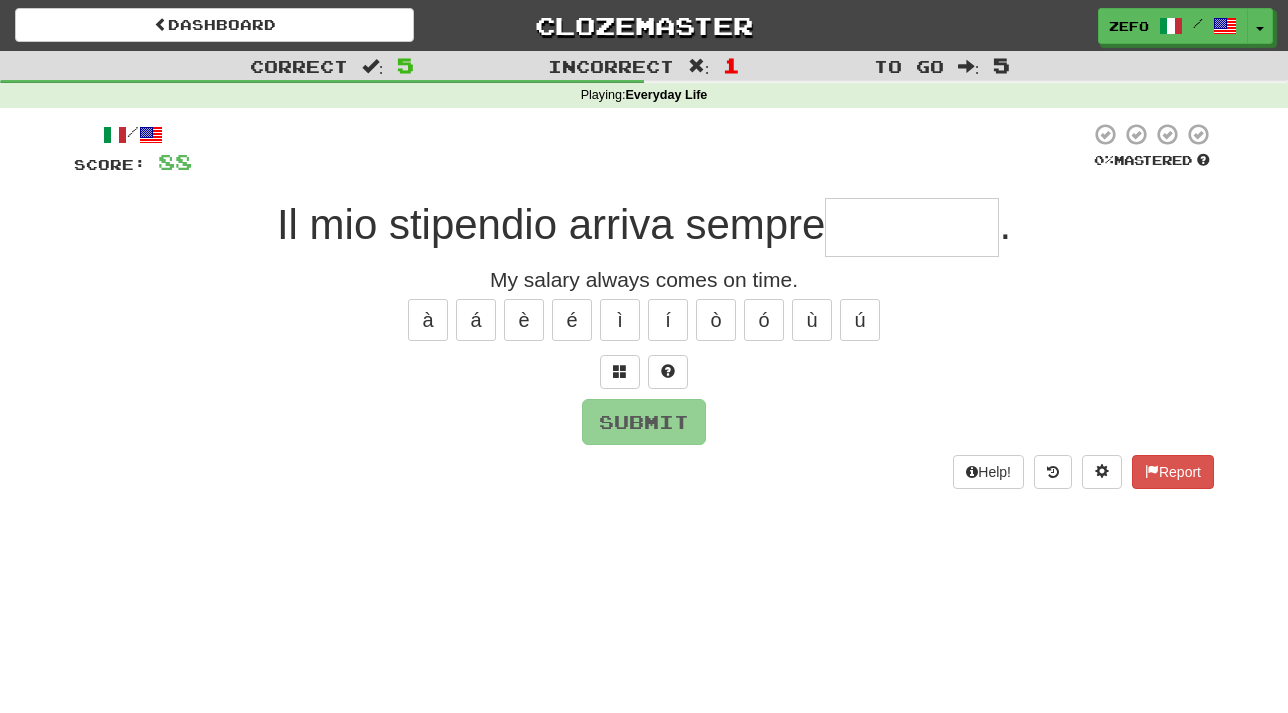 type on "*" 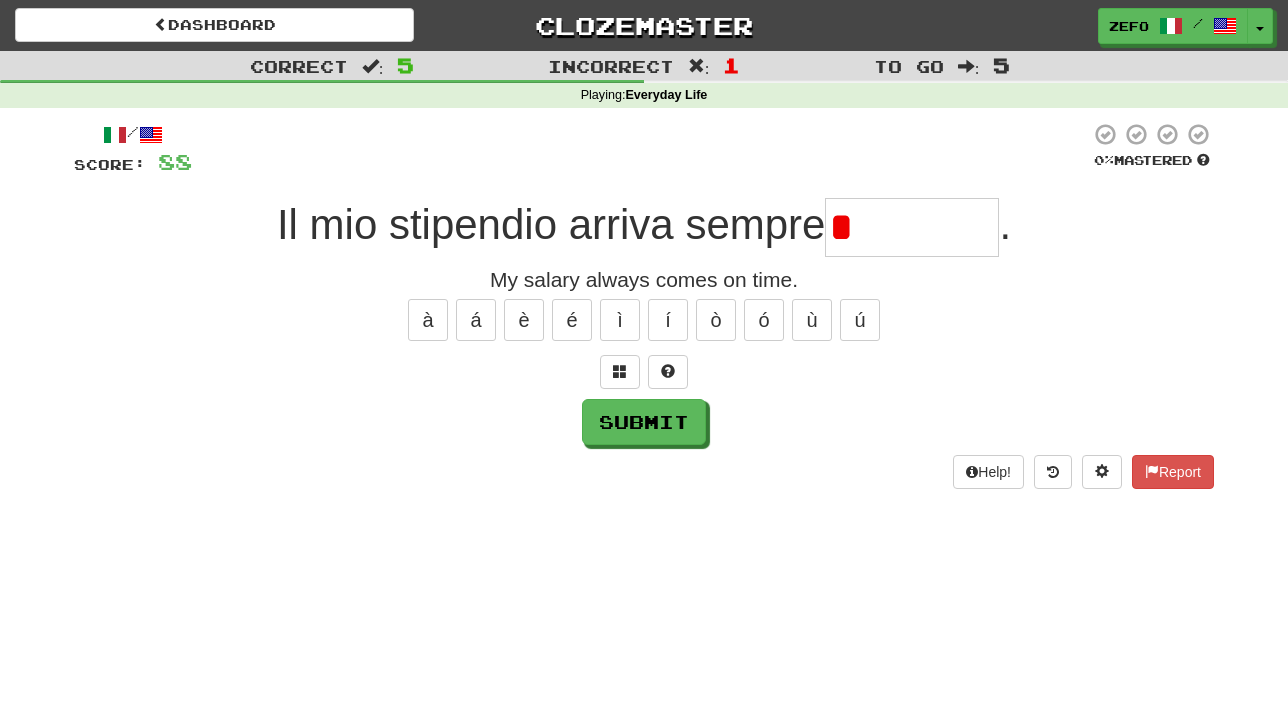 type on "********" 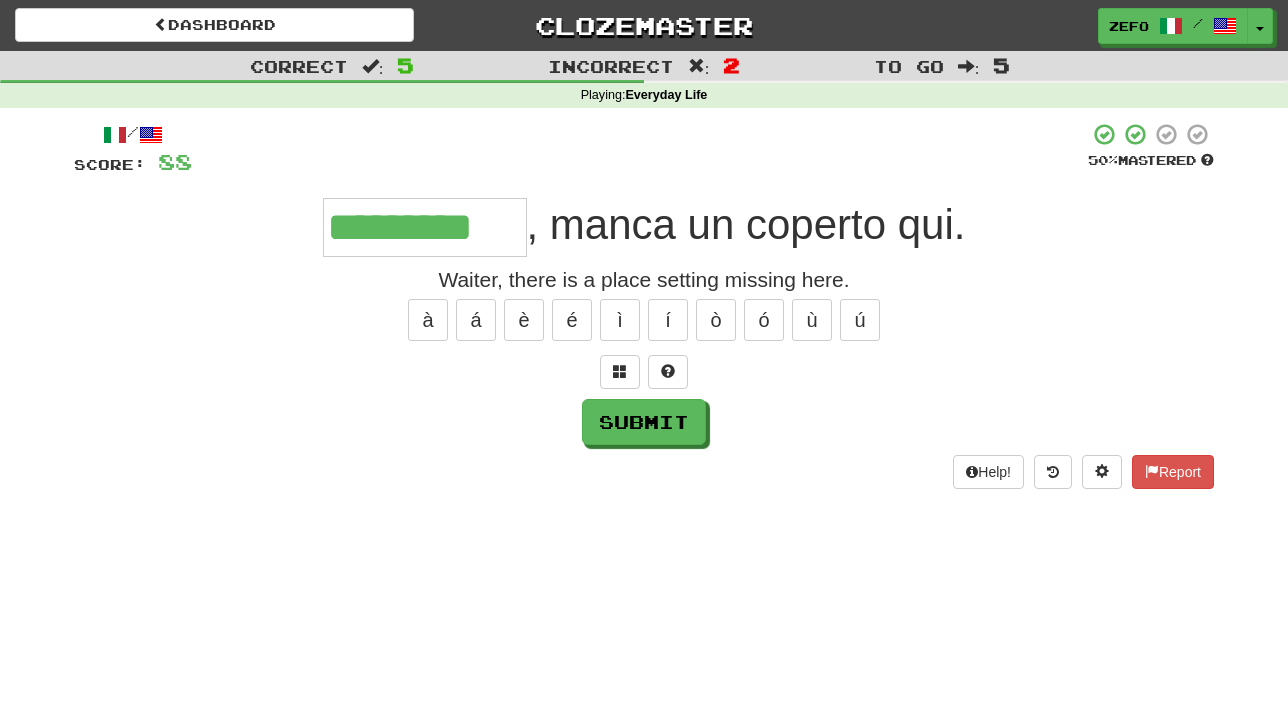 type on "*********" 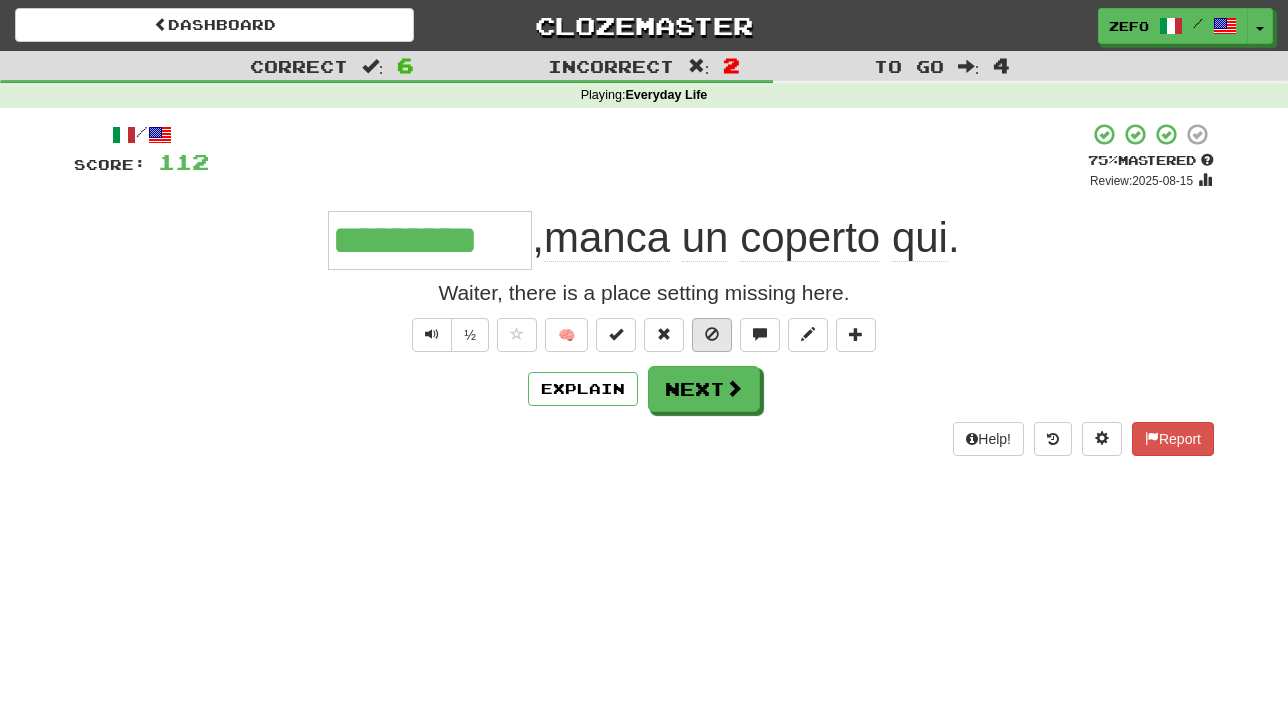 click at bounding box center (712, 334) 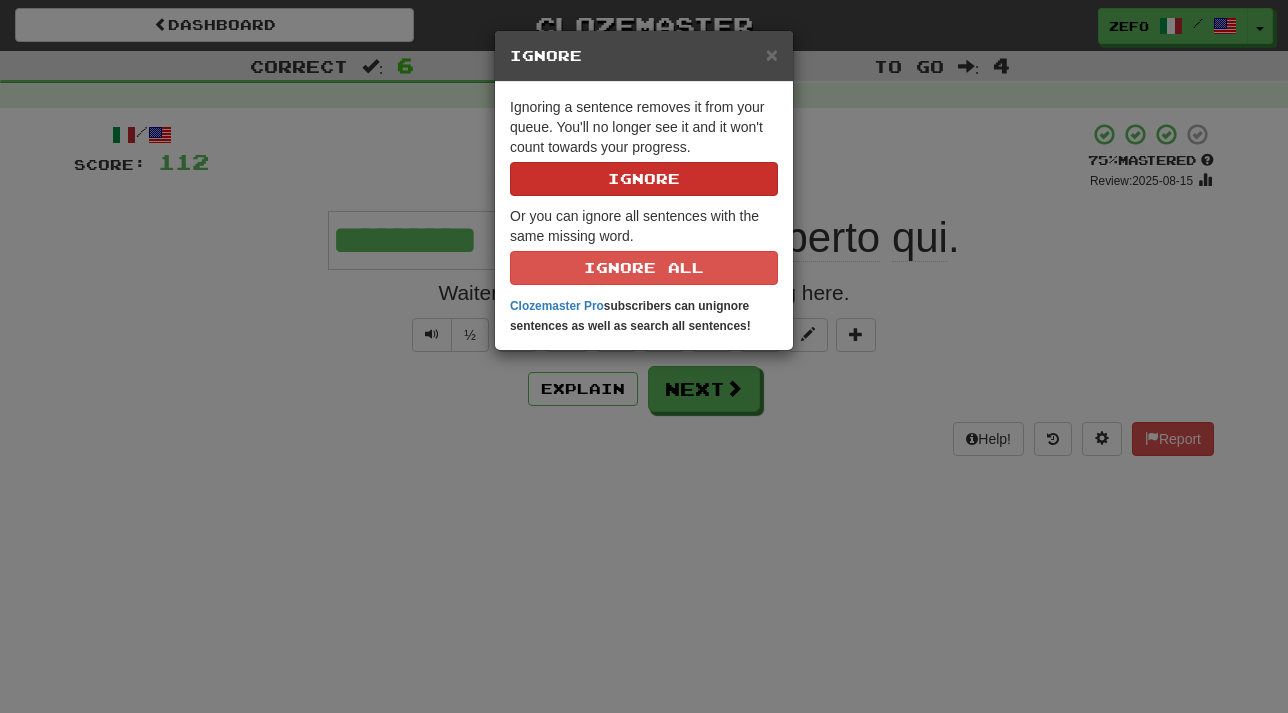 click on "Ignore" at bounding box center [644, 179] 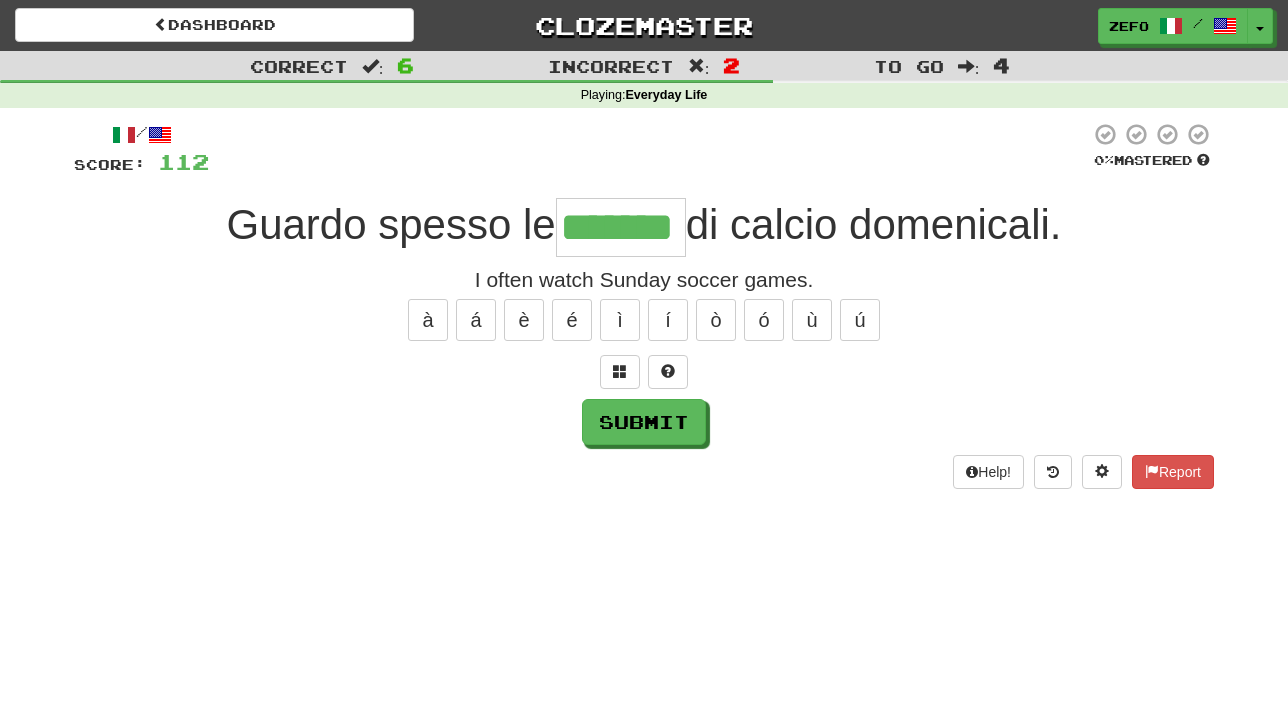 type on "*******" 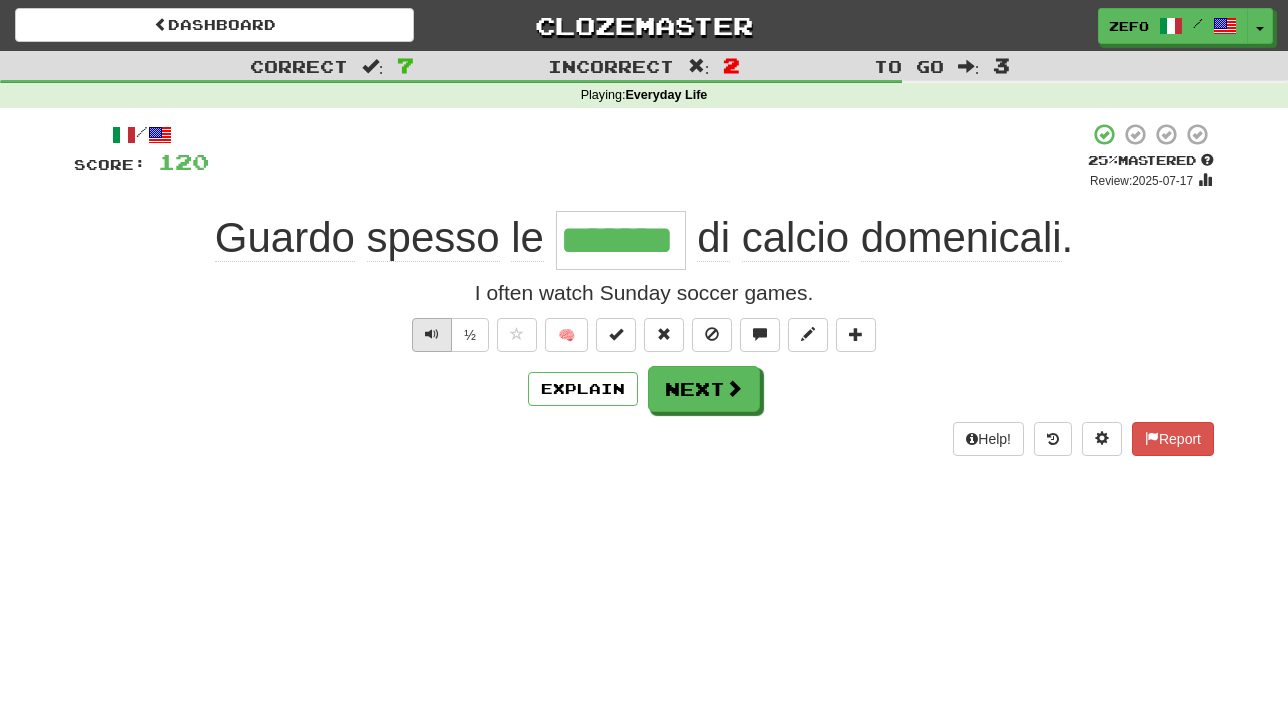 click at bounding box center [432, 335] 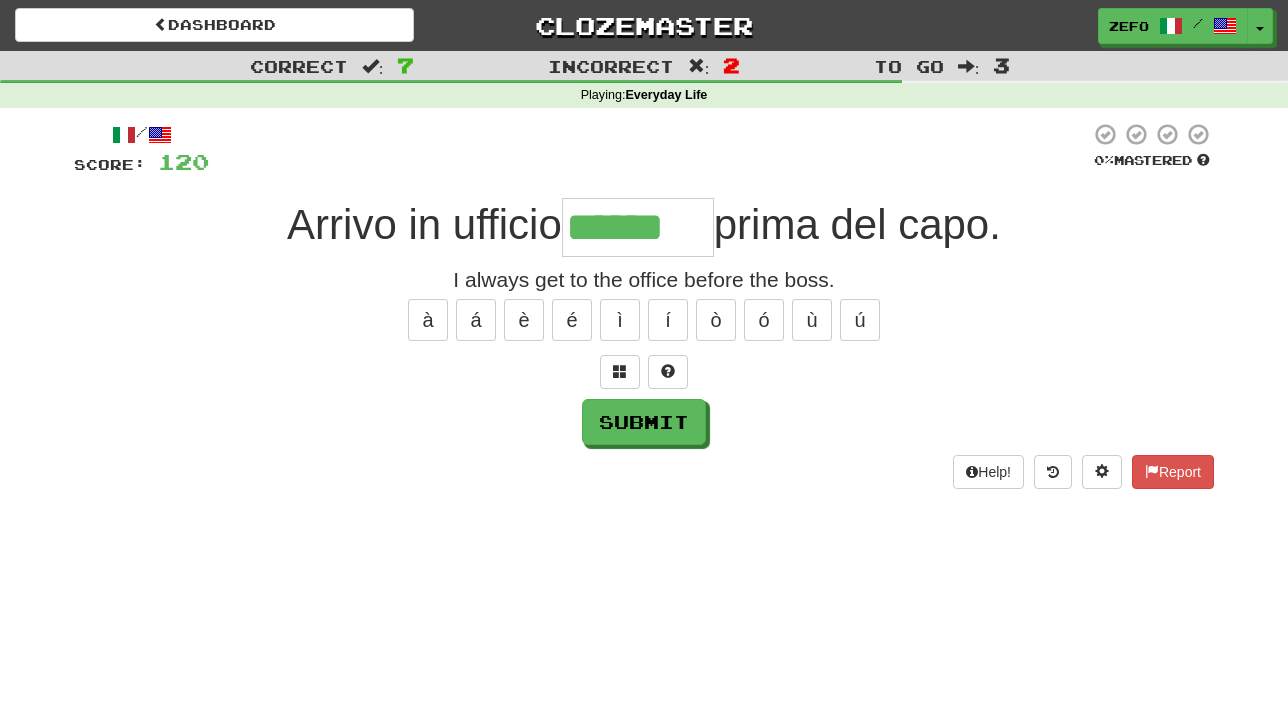 type on "******" 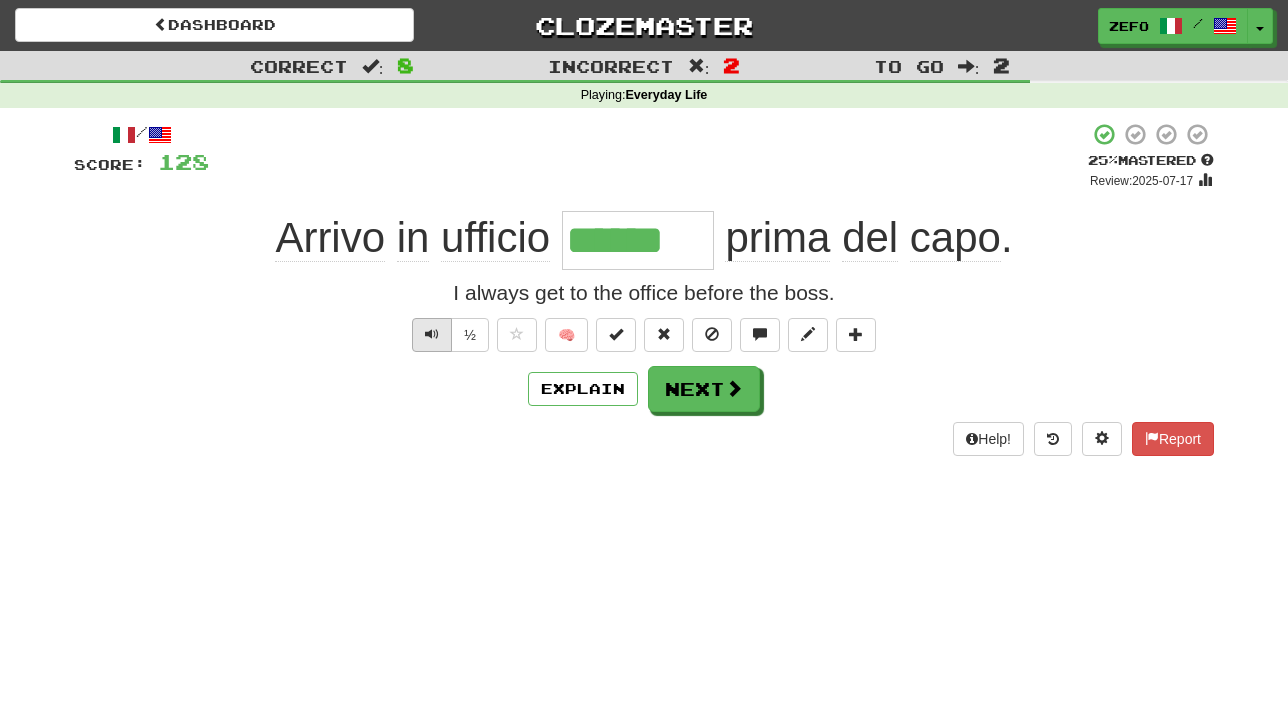 click at bounding box center [432, 334] 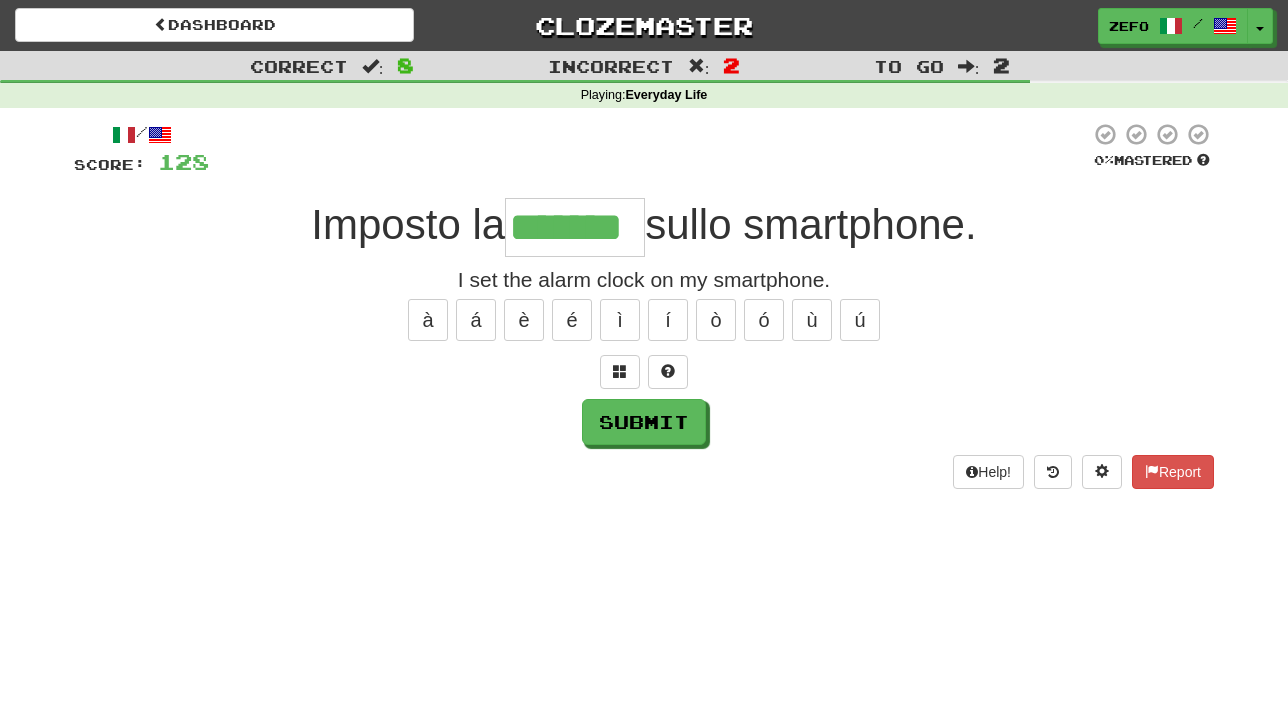 type on "*******" 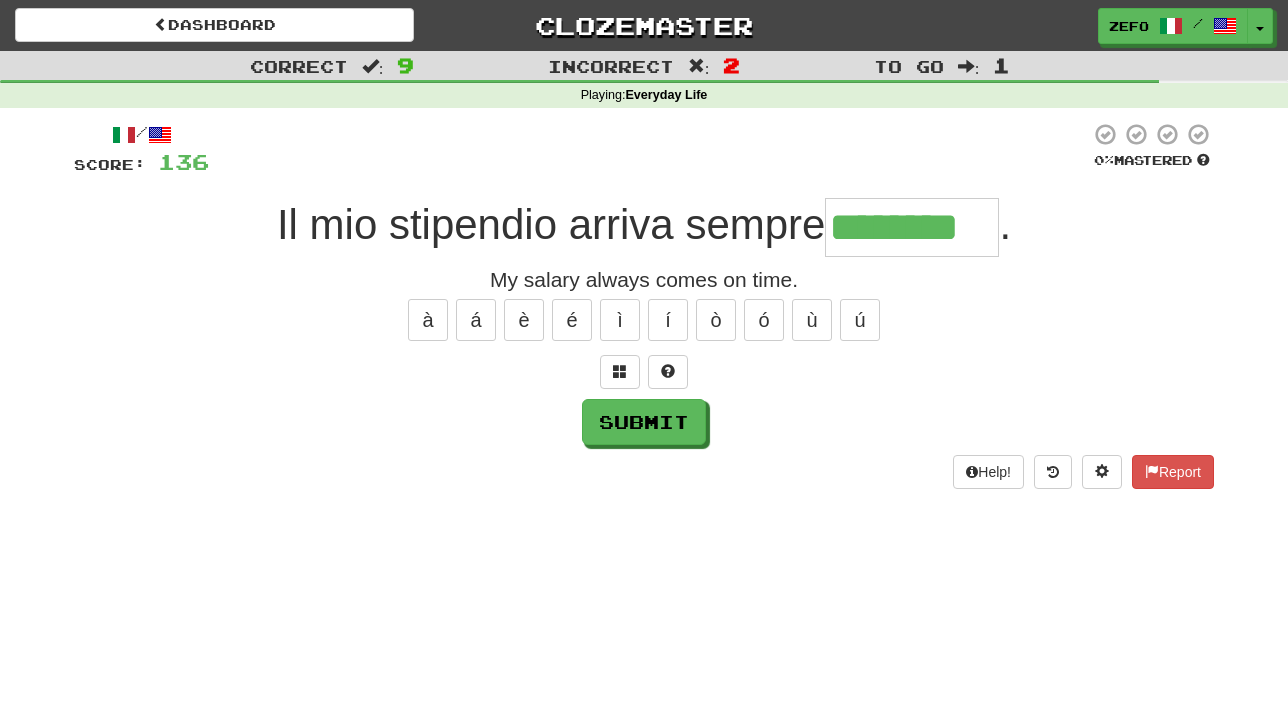 type on "********" 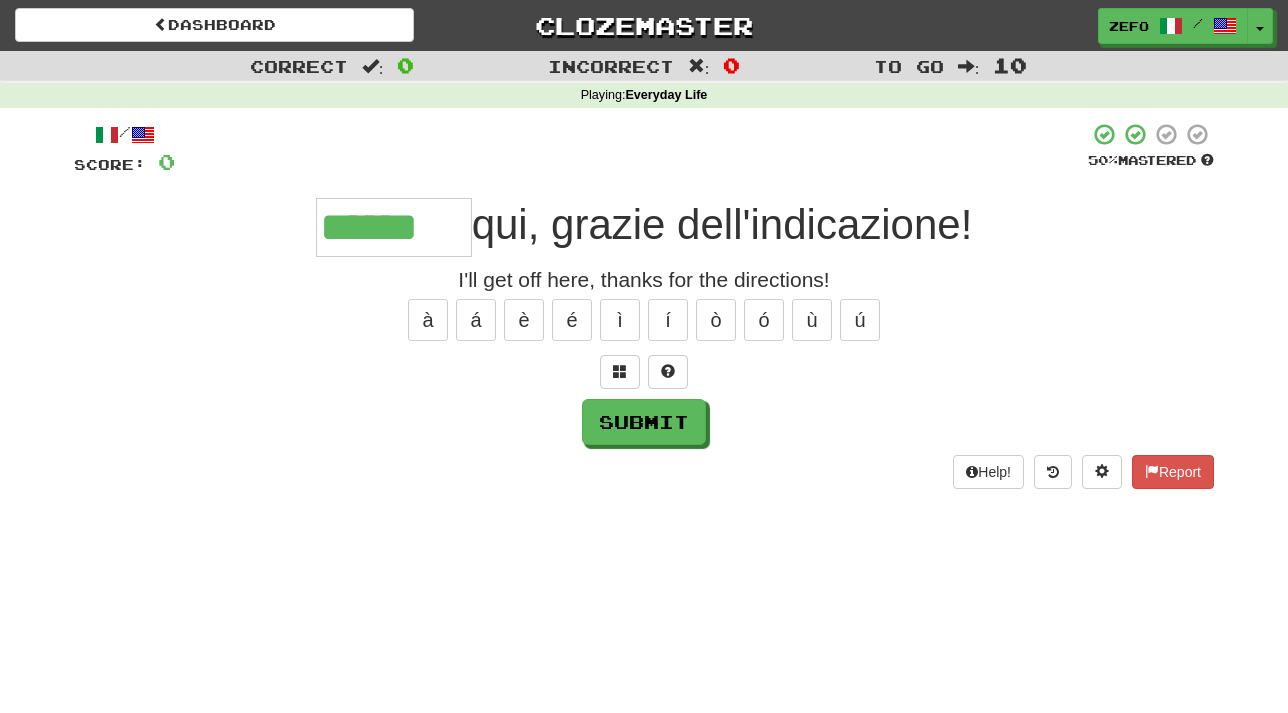 type on "******" 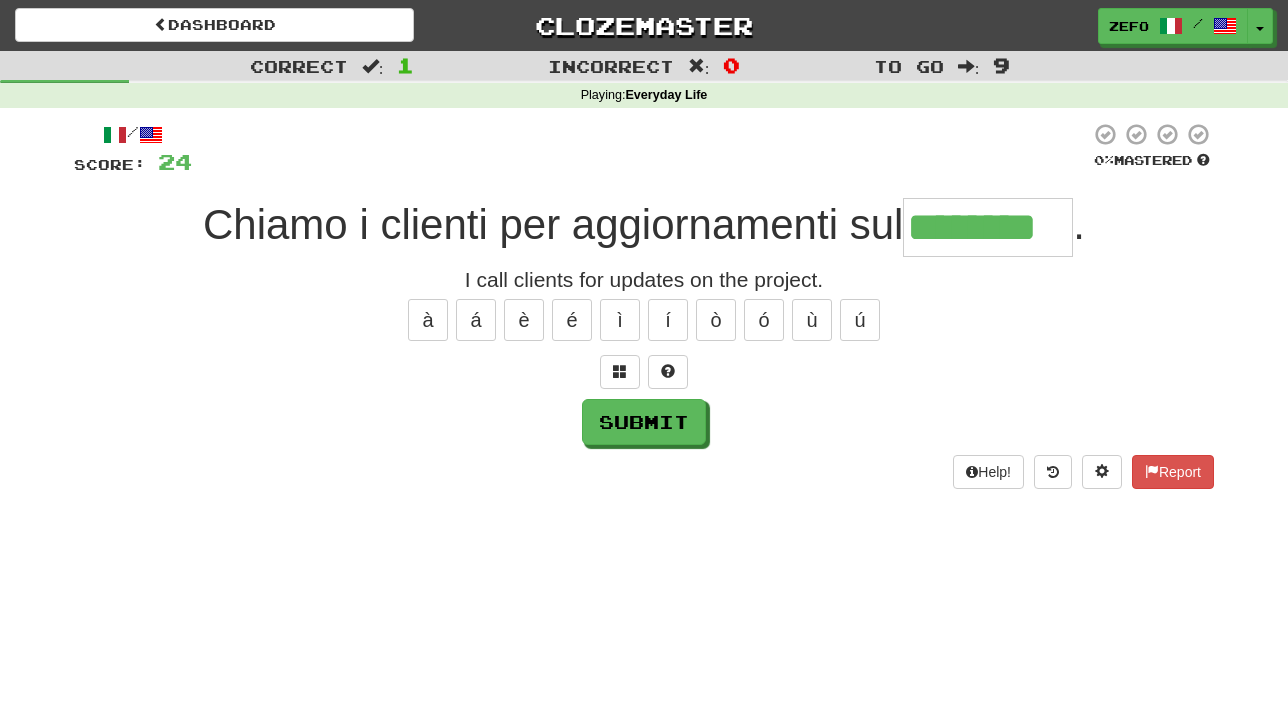 type on "********" 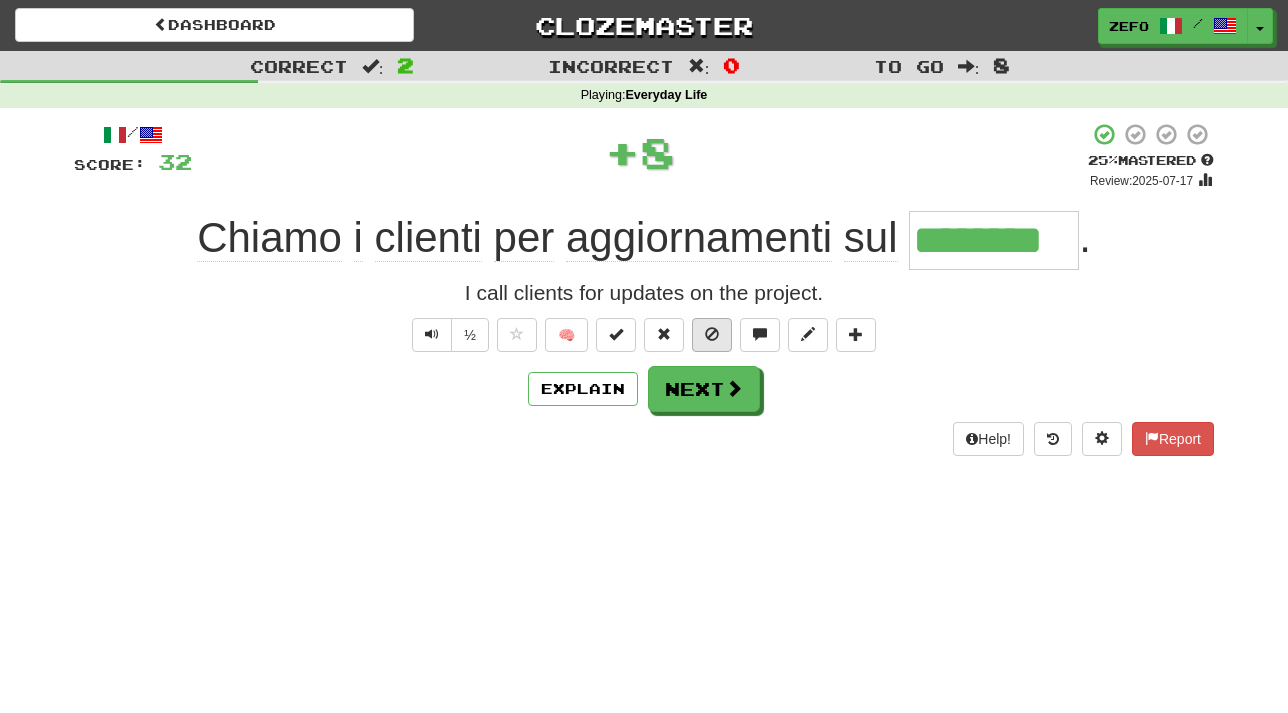 click at bounding box center [712, 334] 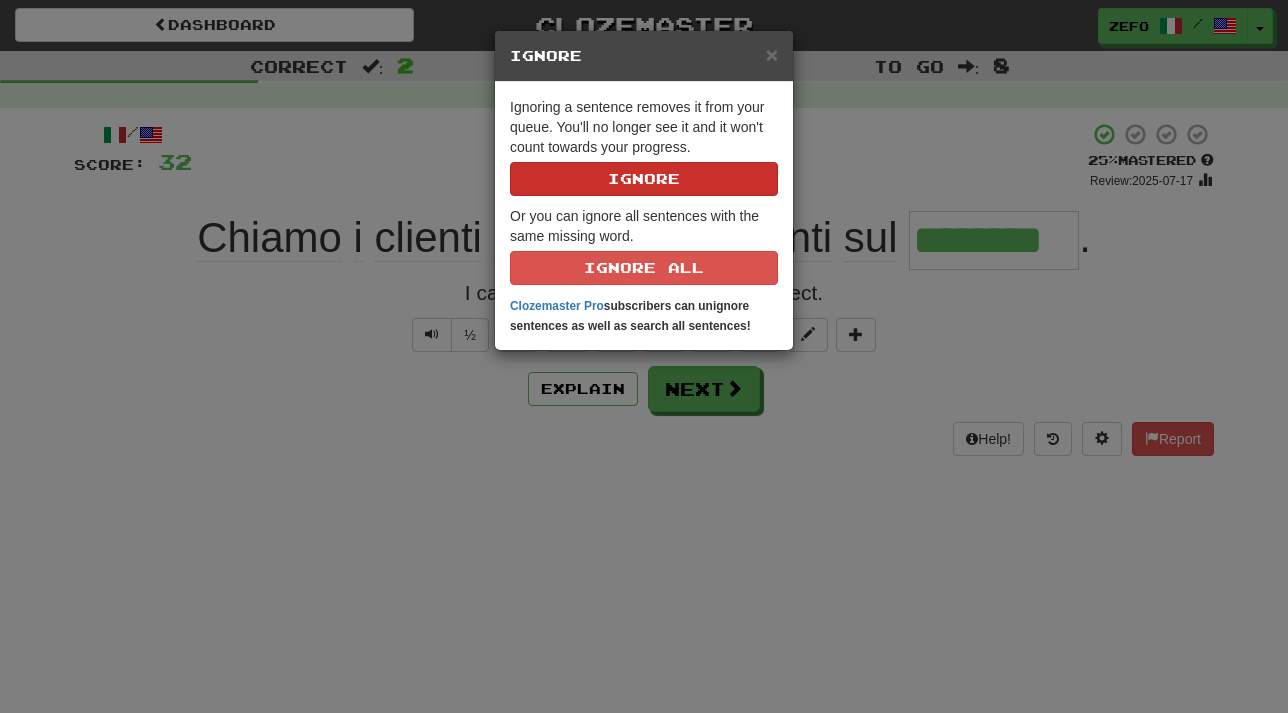 click on "Ignore" at bounding box center [644, 179] 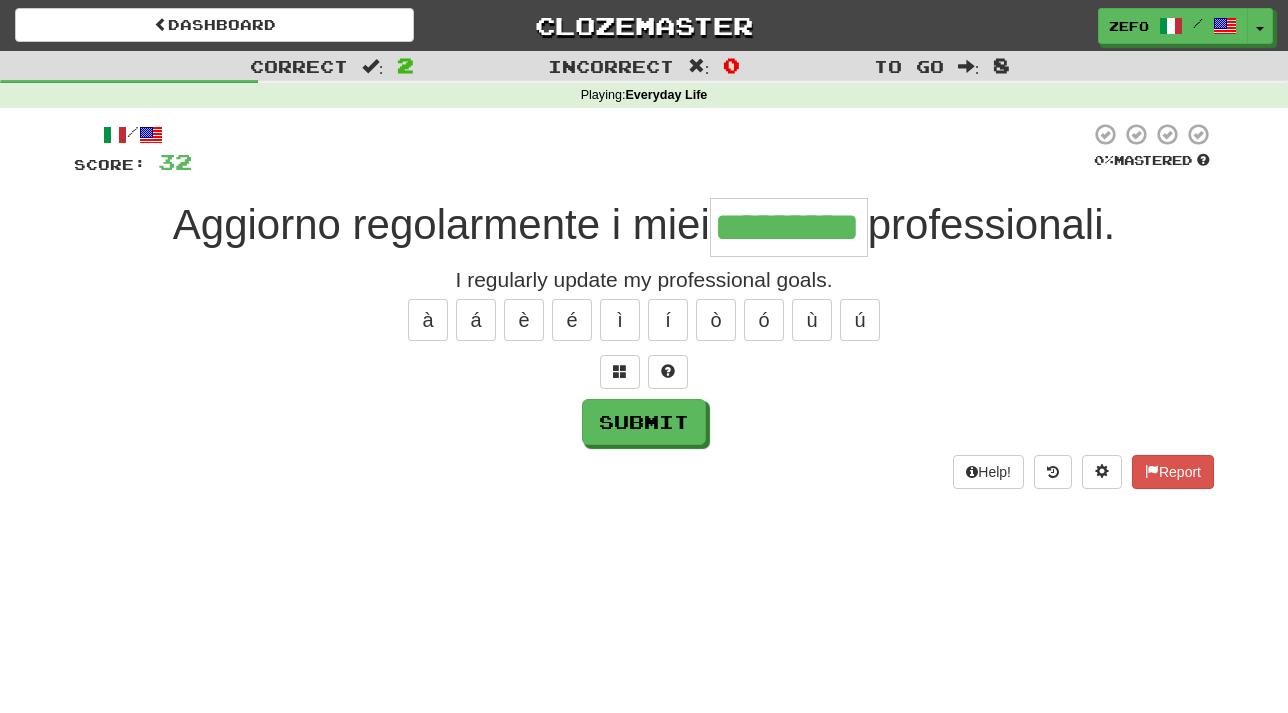 type on "*********" 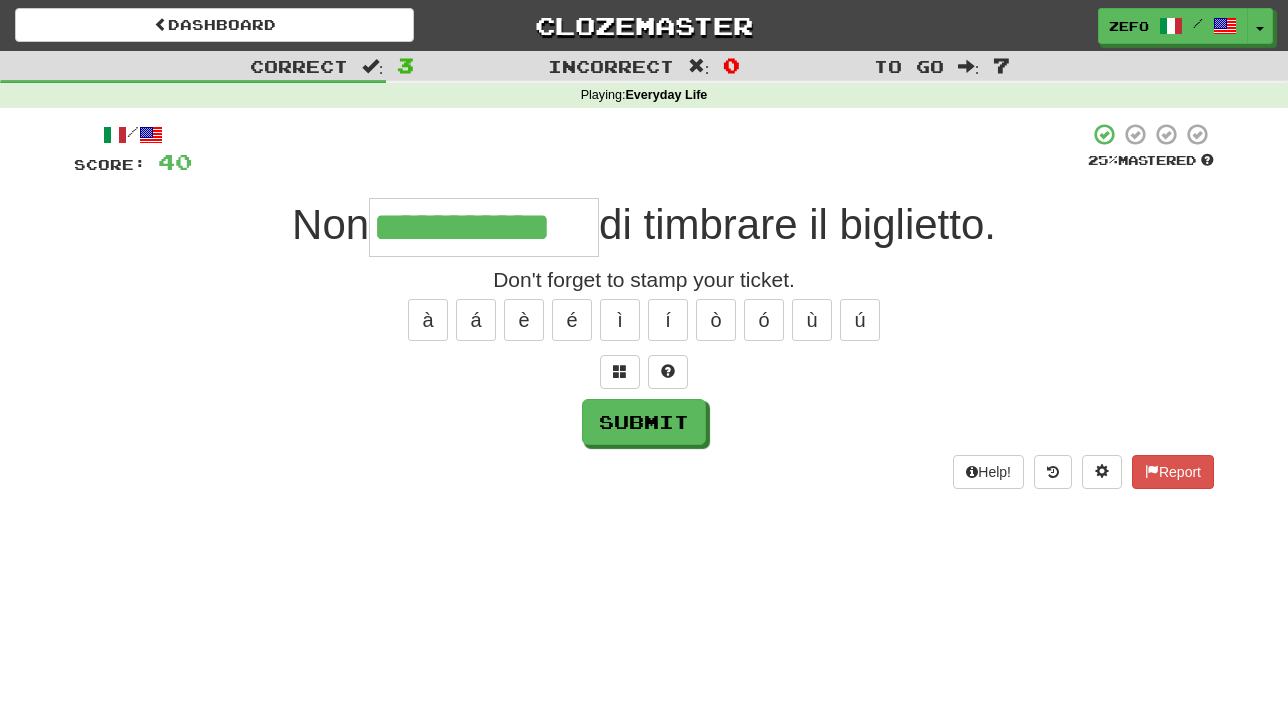 type on "**********" 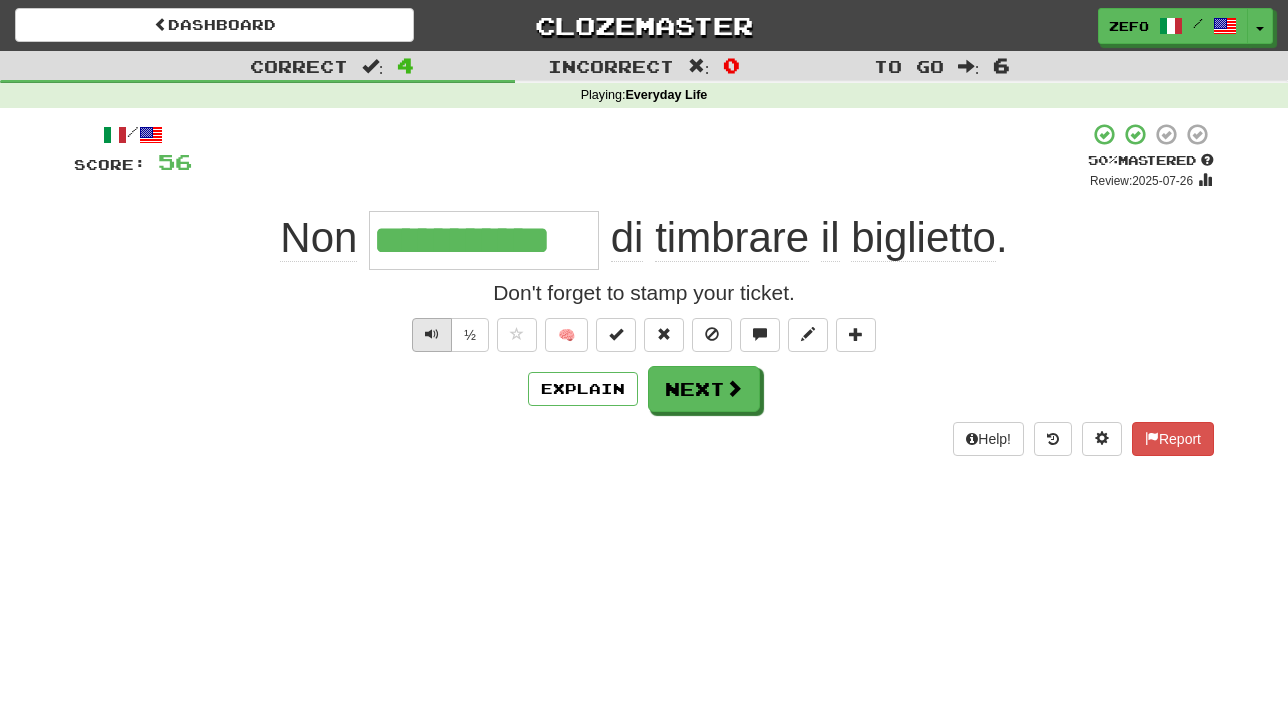 click at bounding box center (432, 334) 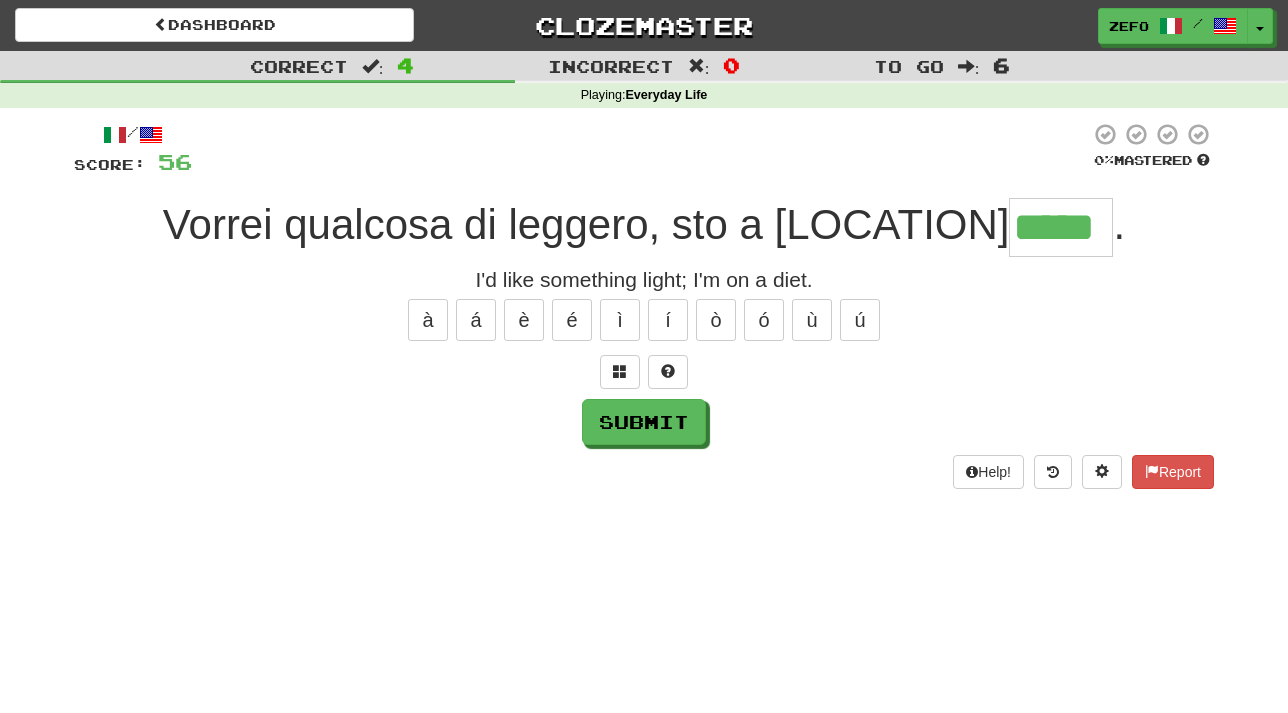 type on "*****" 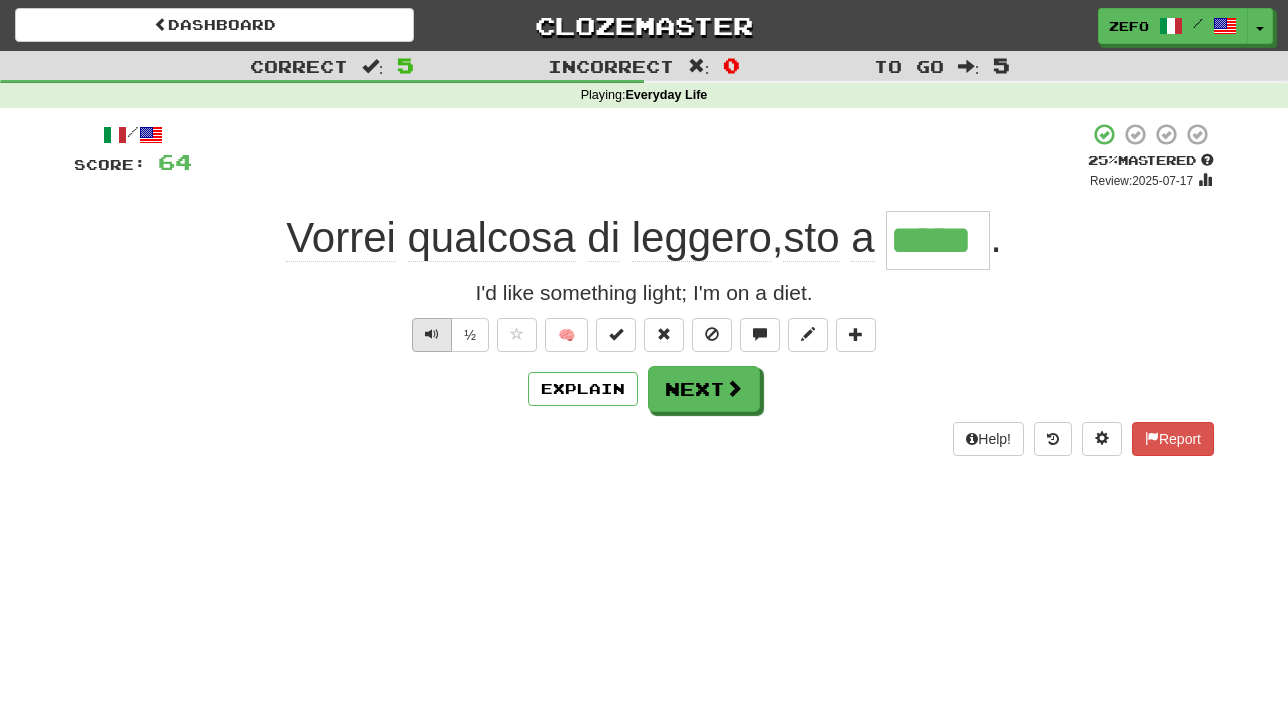 click at bounding box center (432, 334) 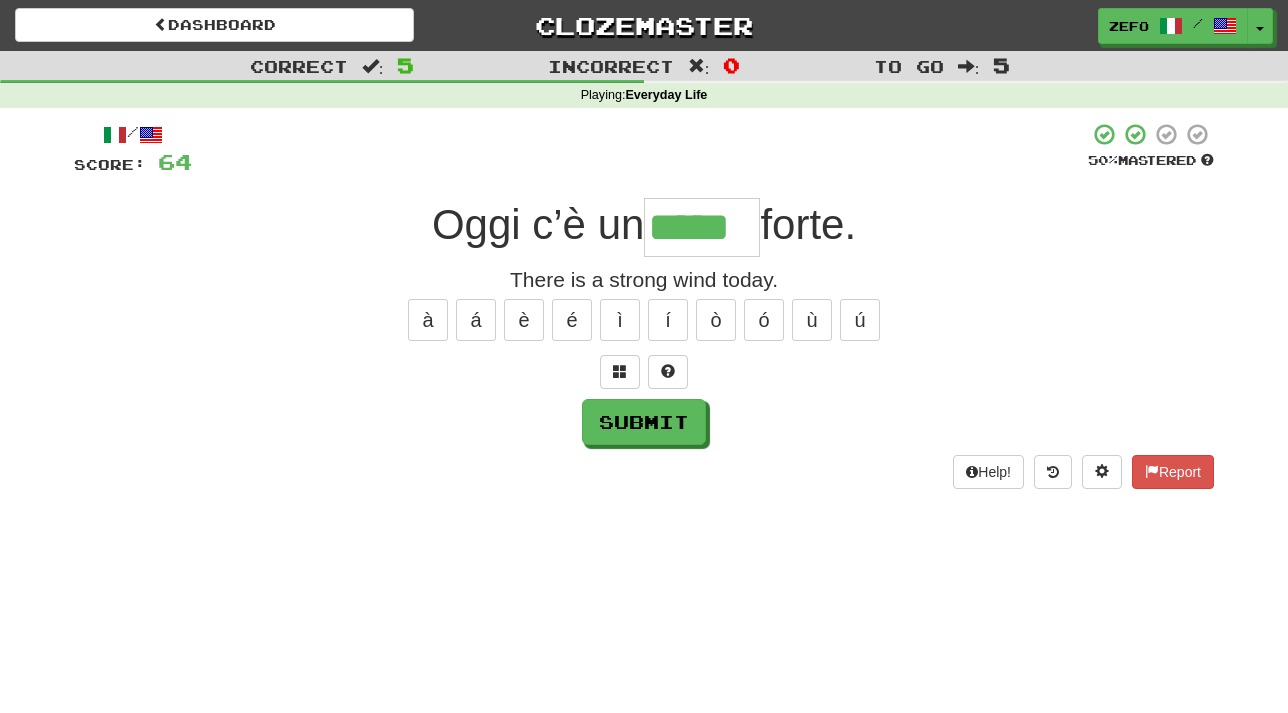 type on "*****" 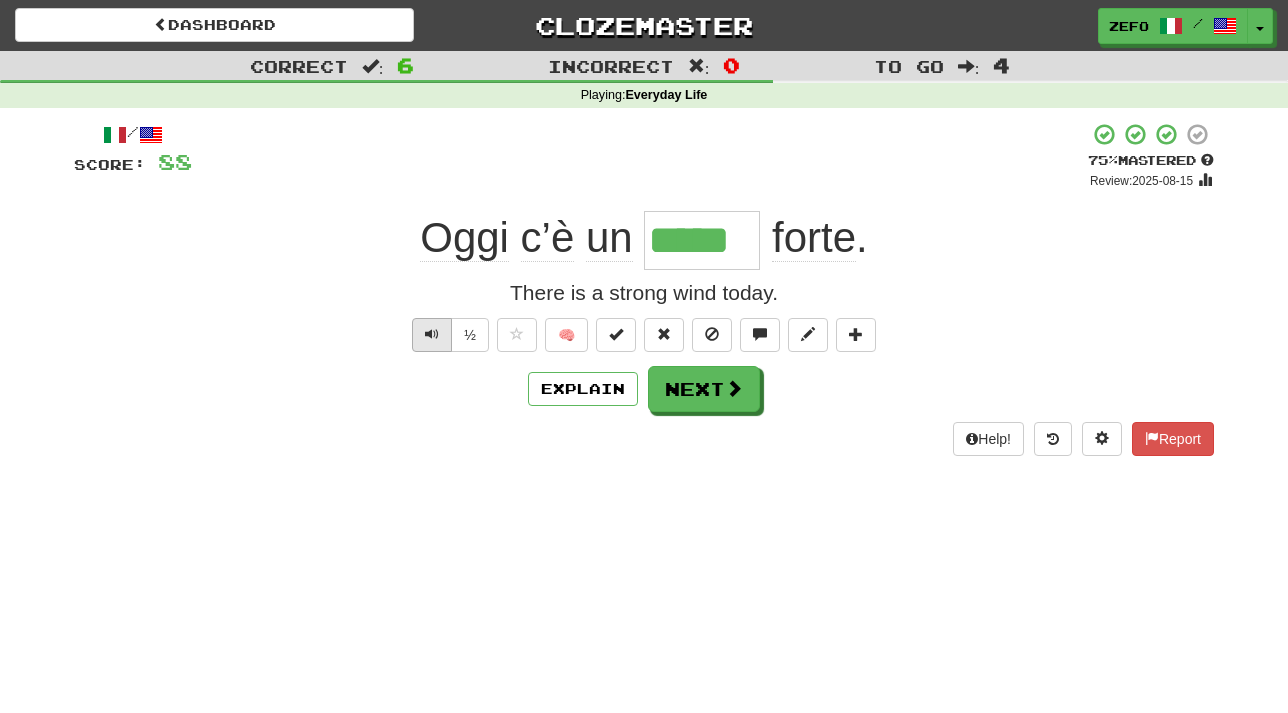 click at bounding box center [432, 334] 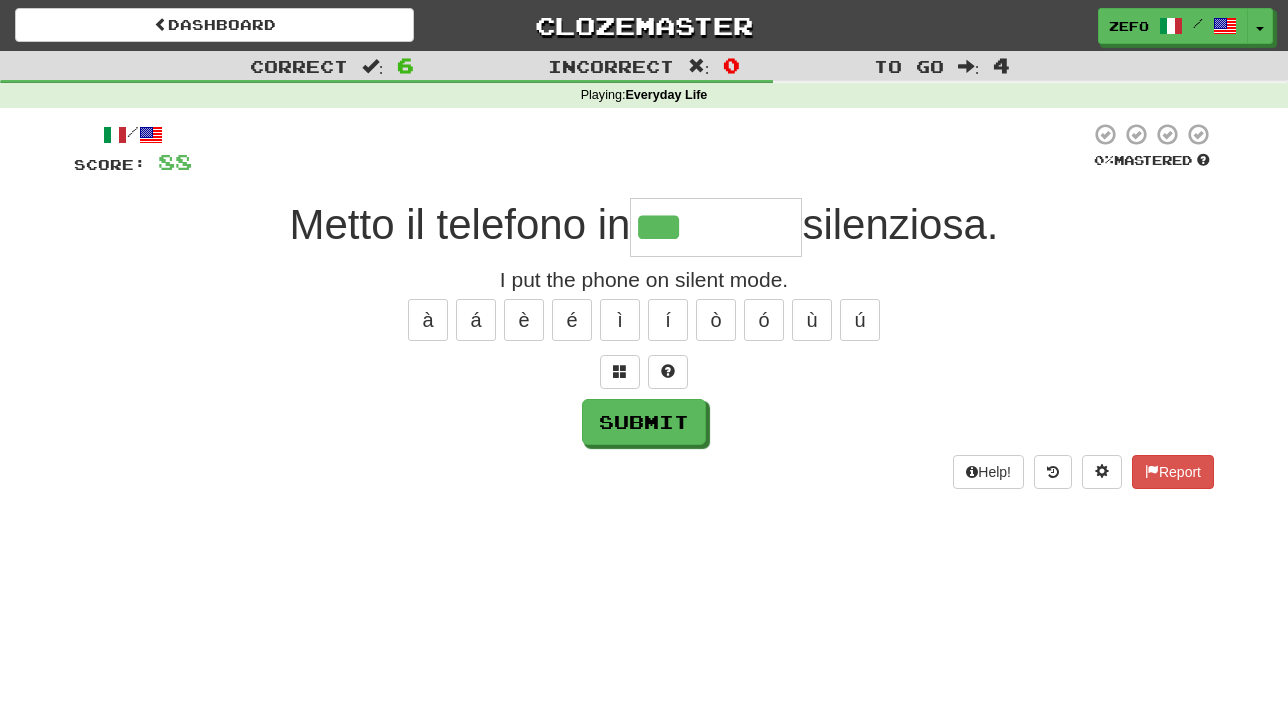 type on "********" 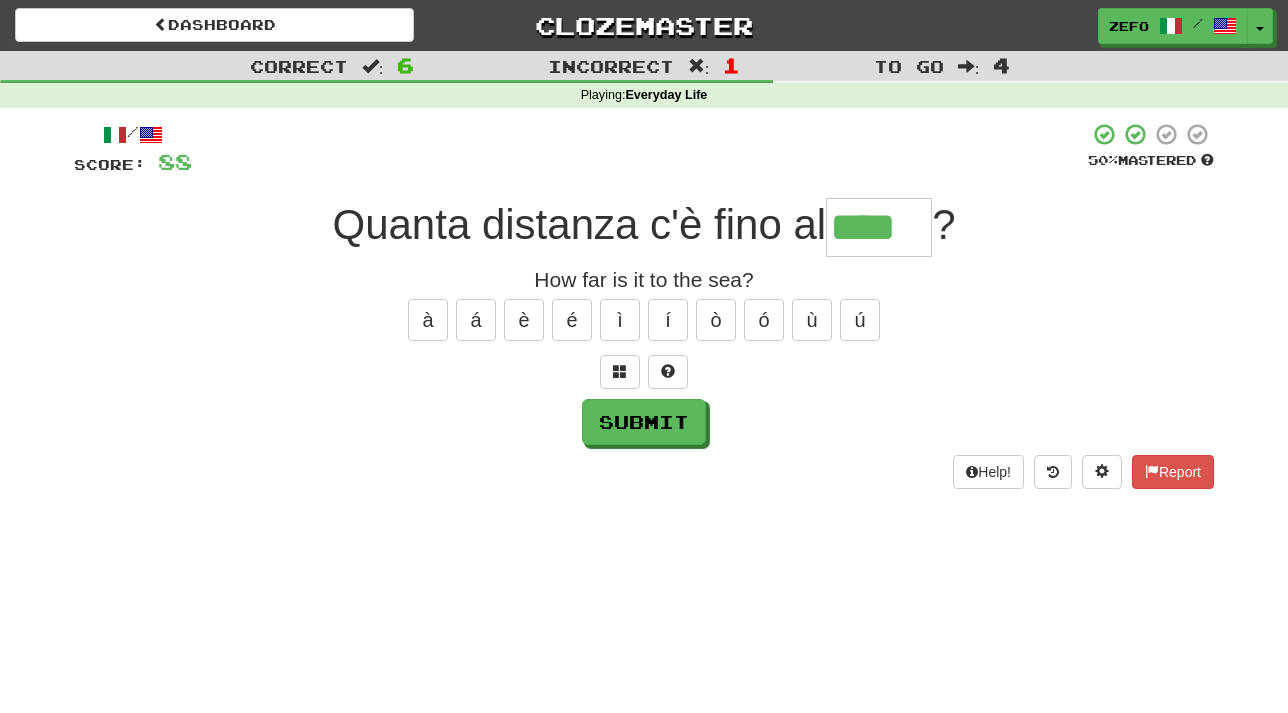 type on "****" 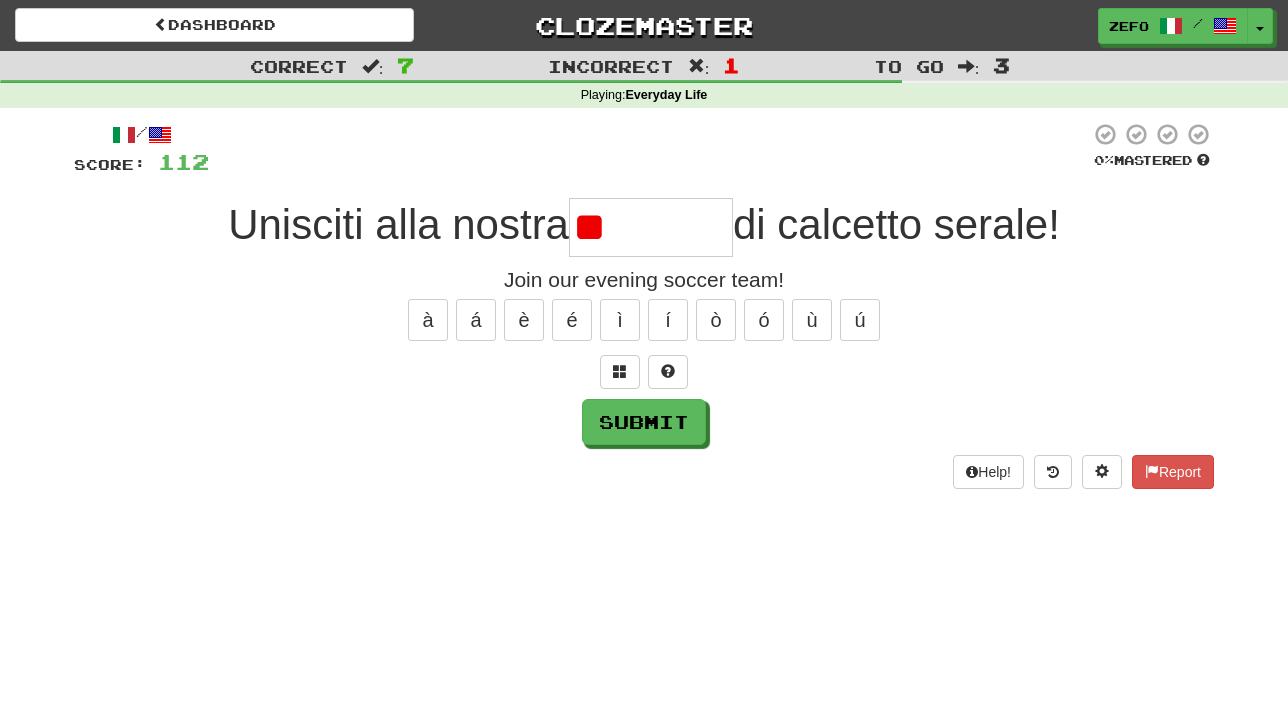 type on "*" 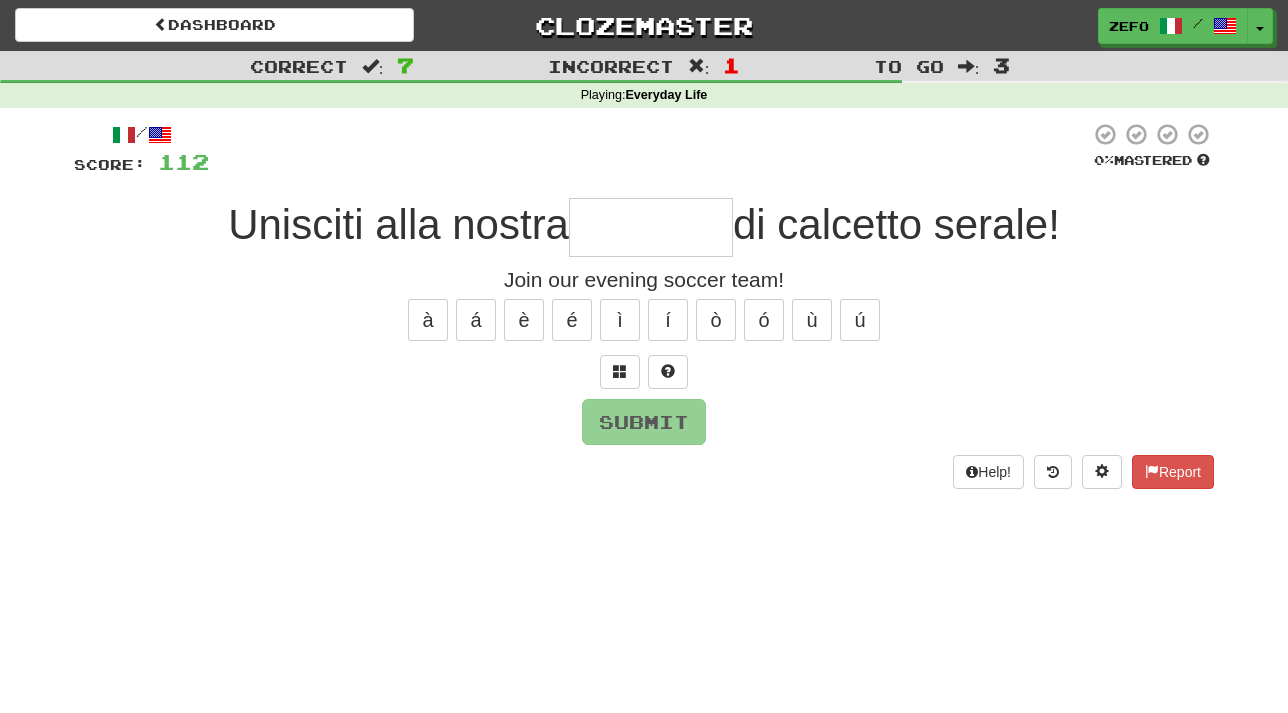 type on "*******" 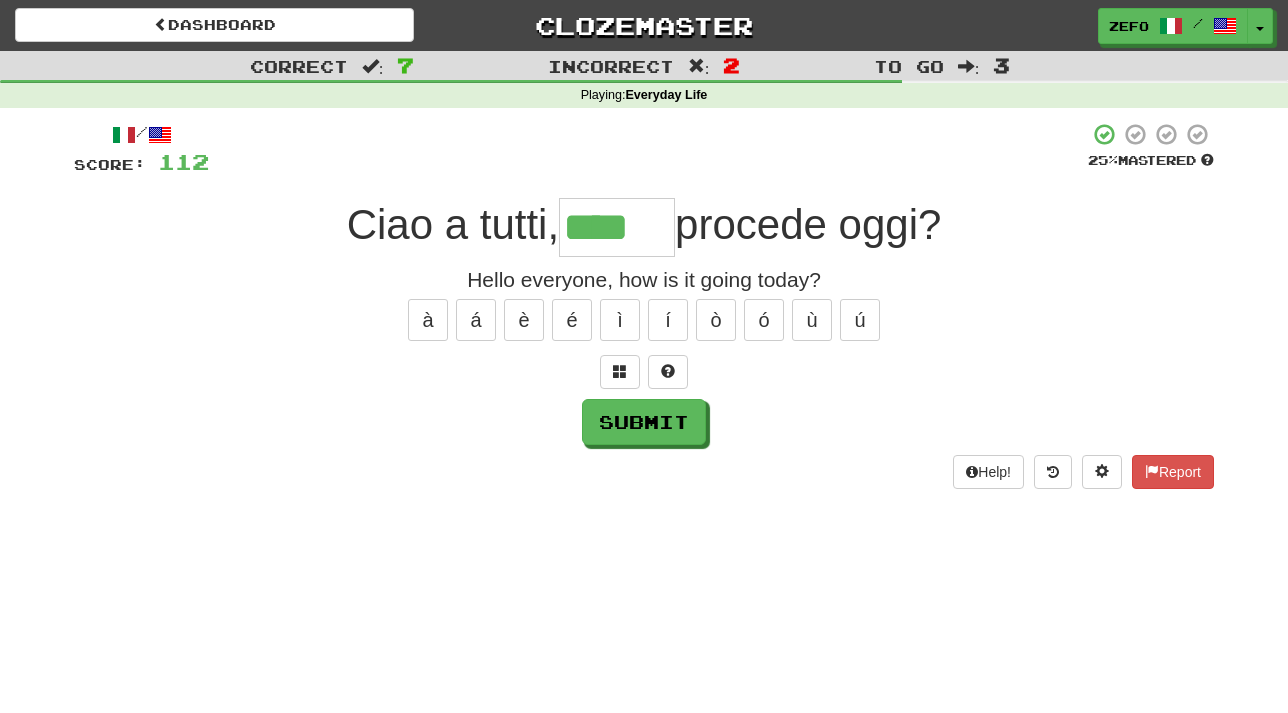 type on "****" 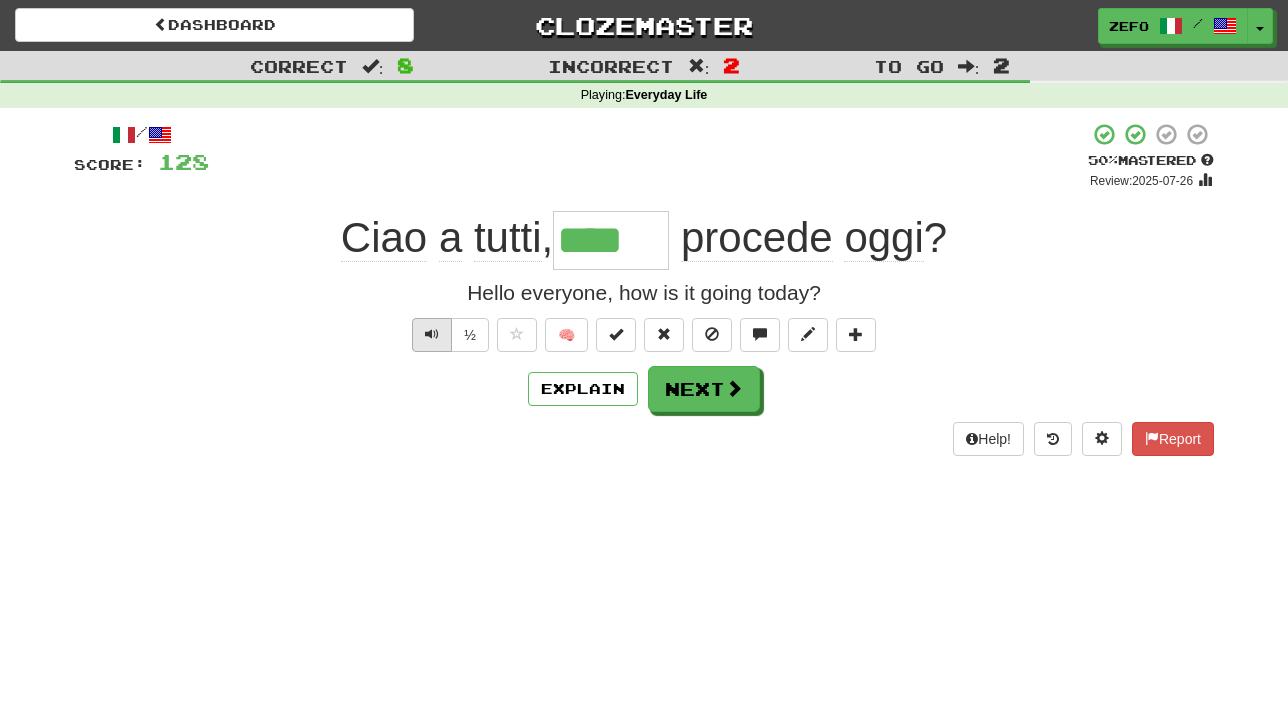 click at bounding box center (432, 334) 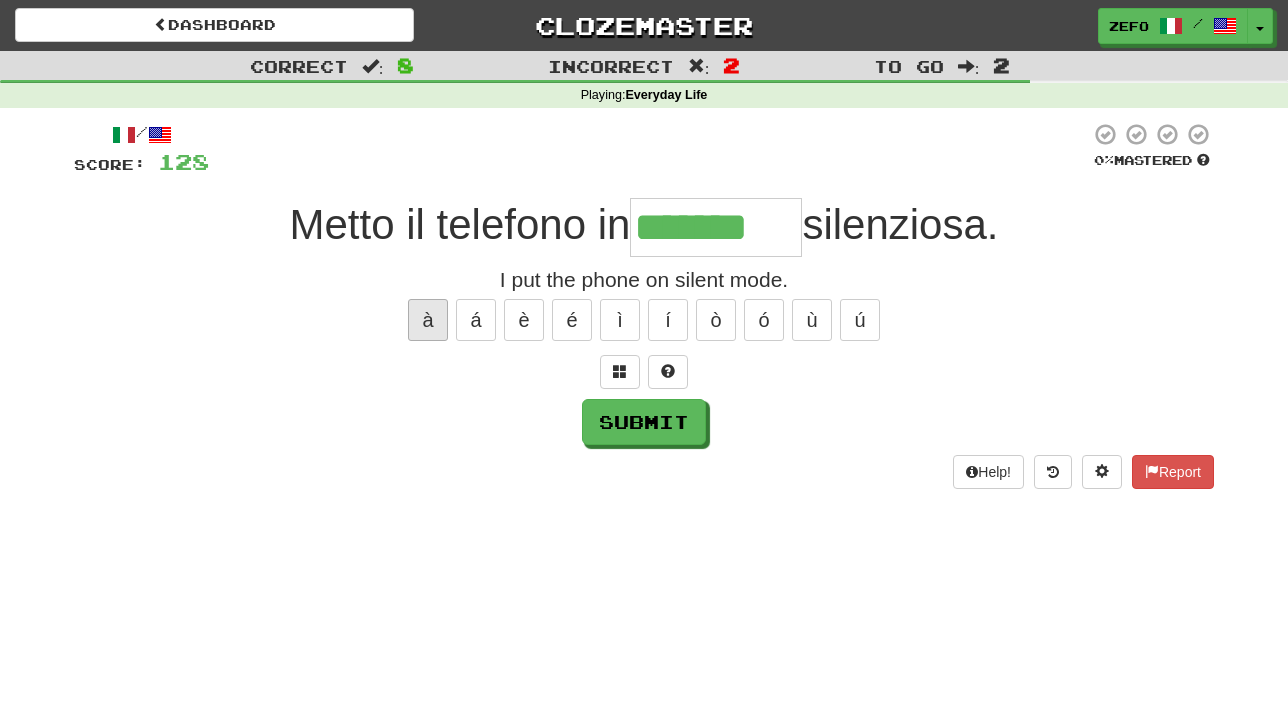 click on "à" at bounding box center (428, 320) 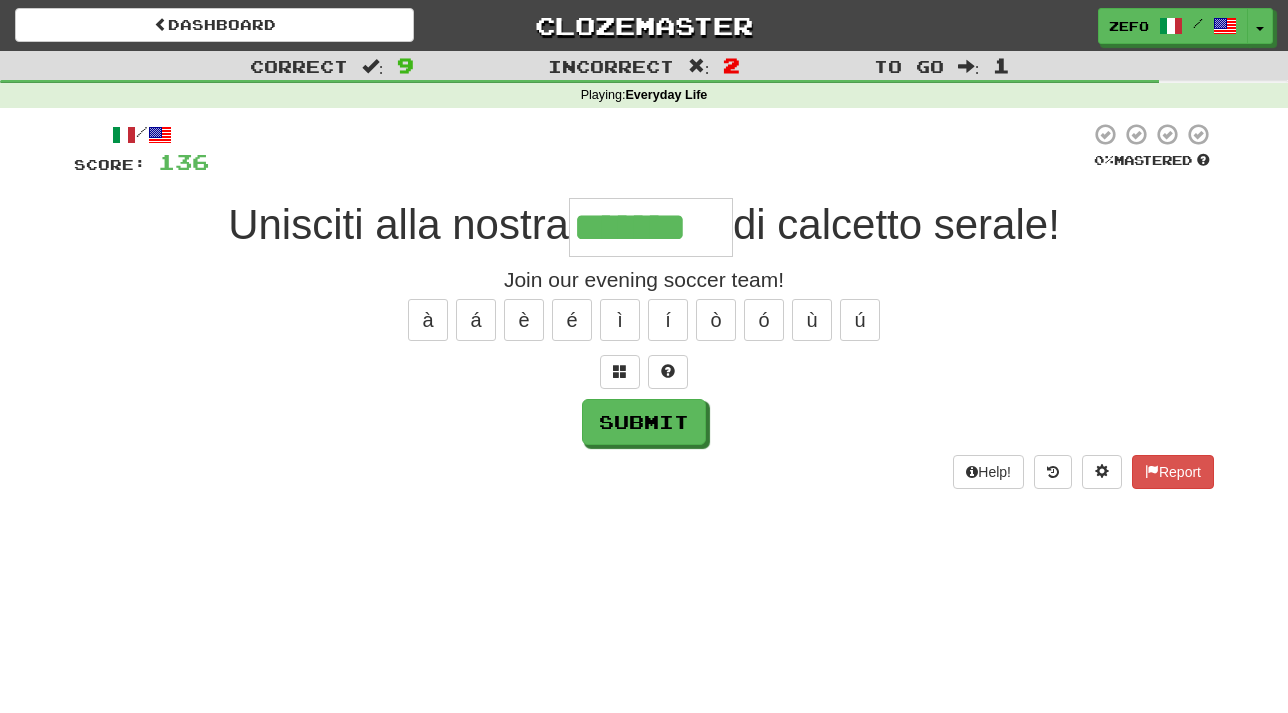 type on "*******" 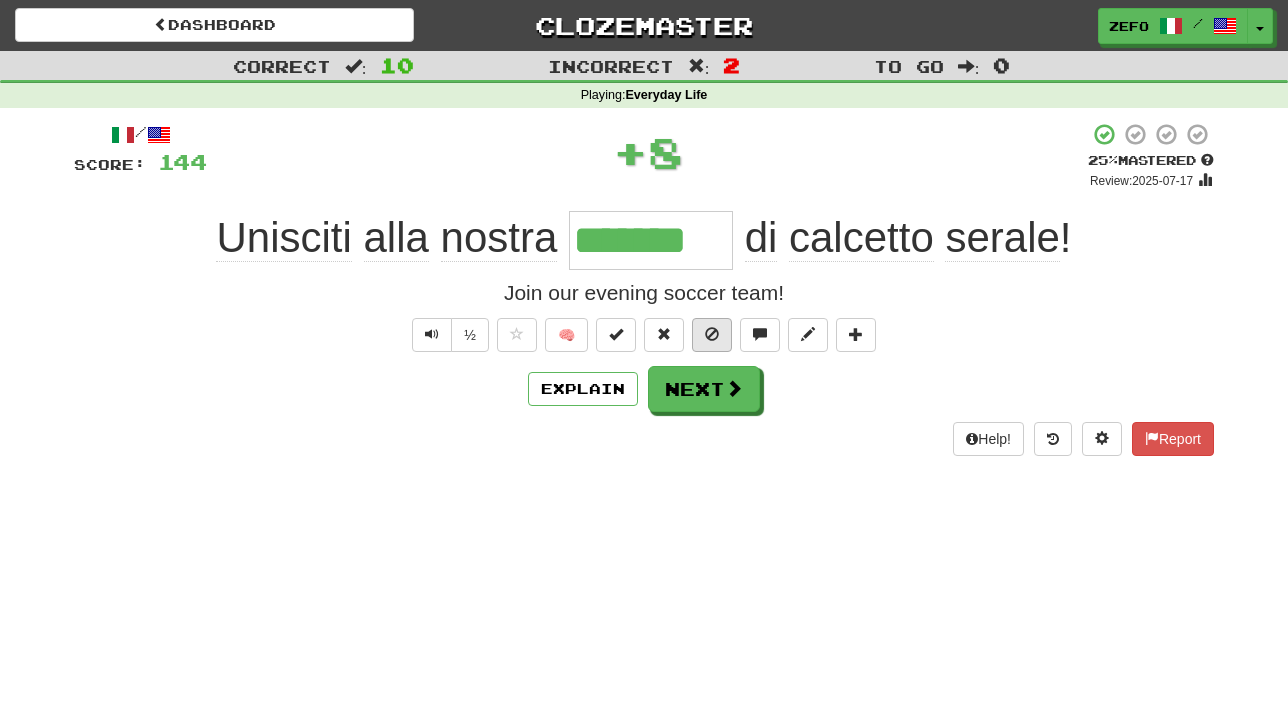 click at bounding box center (712, 335) 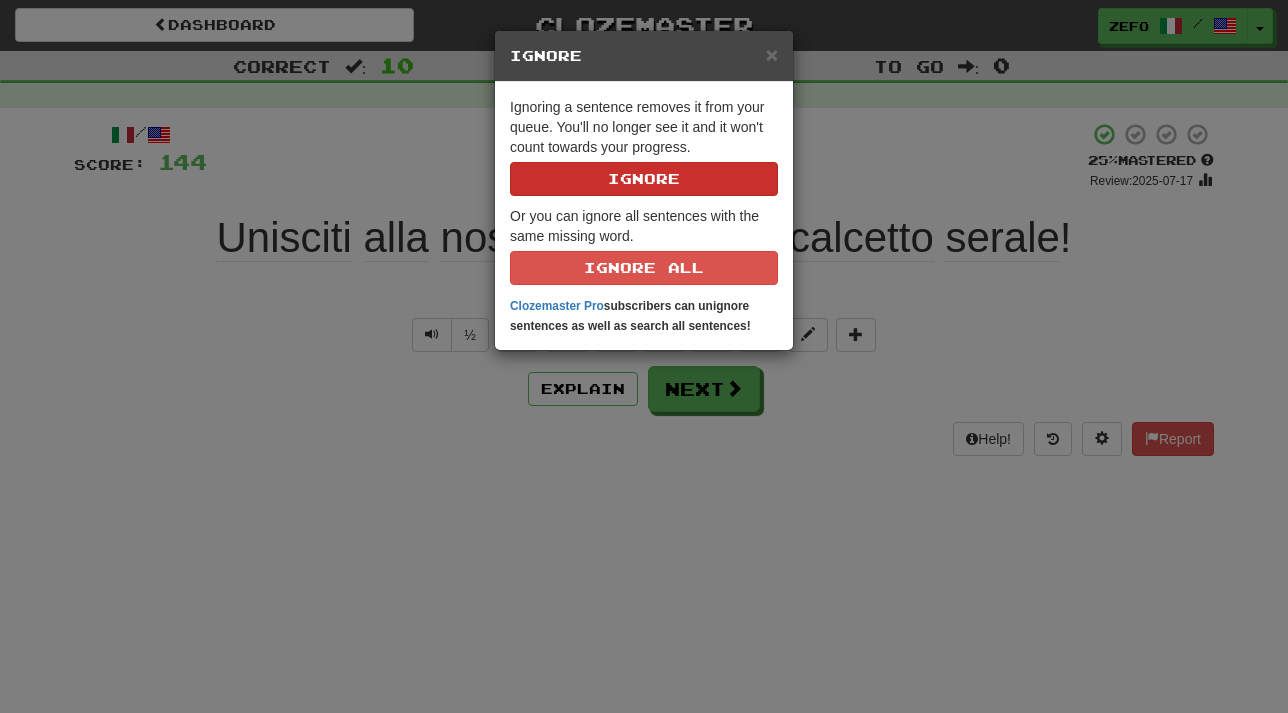 click on "Ignore" at bounding box center (644, 179) 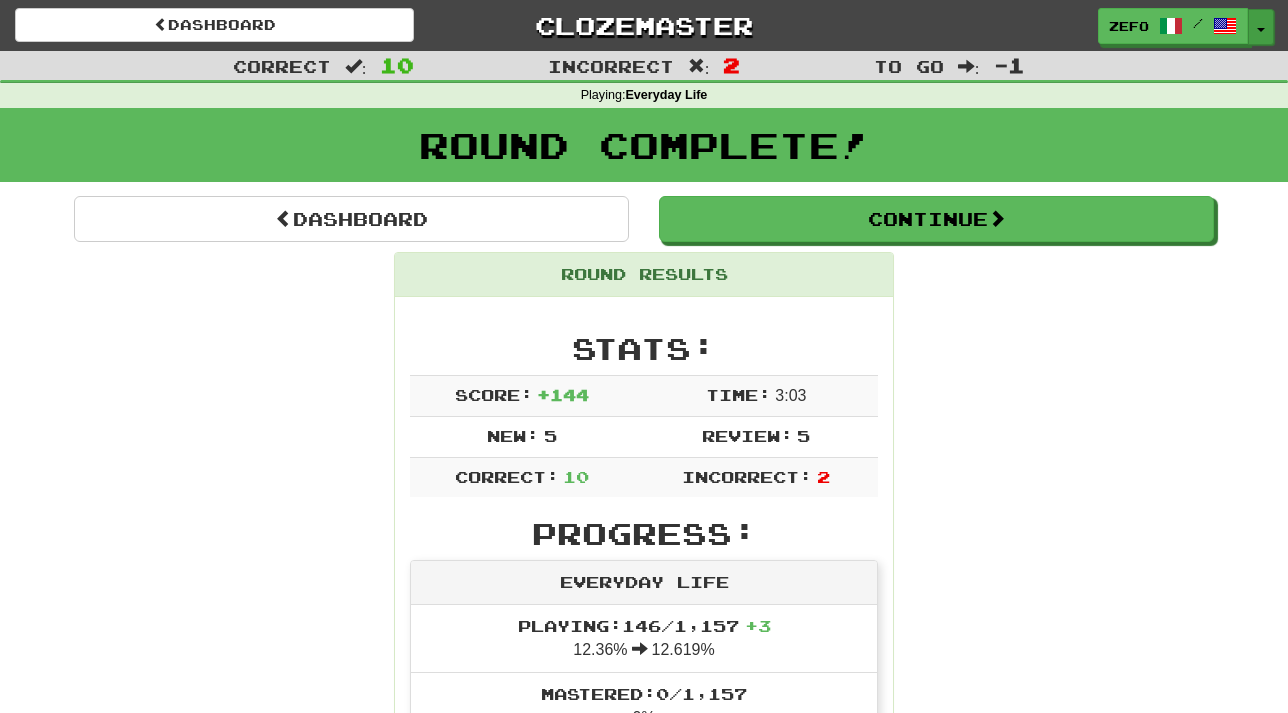 click at bounding box center [1261, 30] 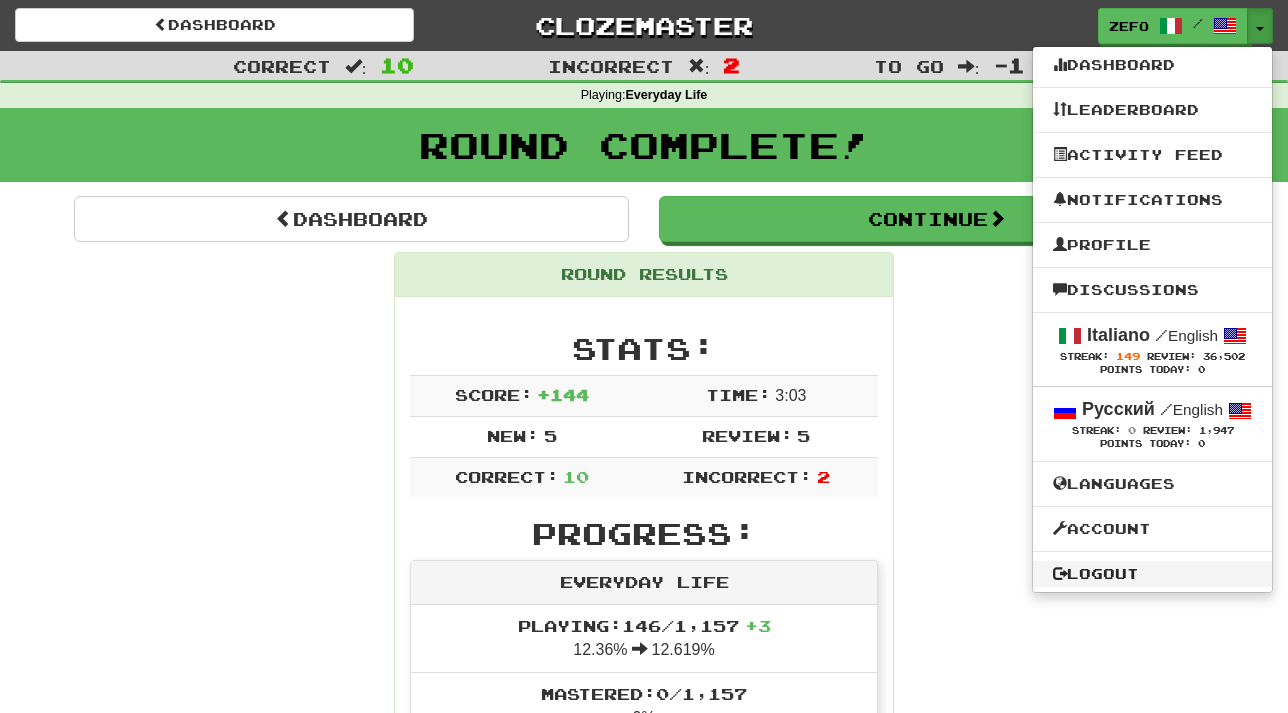 click on "Logout" at bounding box center [1152, 574] 